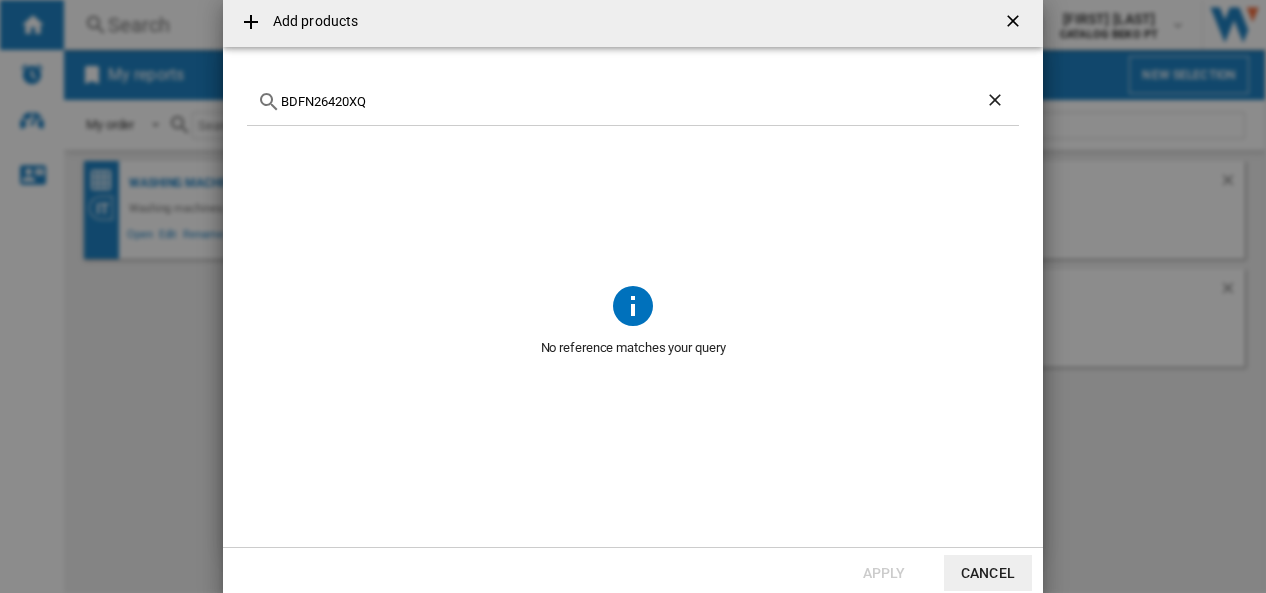 scroll, scrollTop: 0, scrollLeft: 0, axis: both 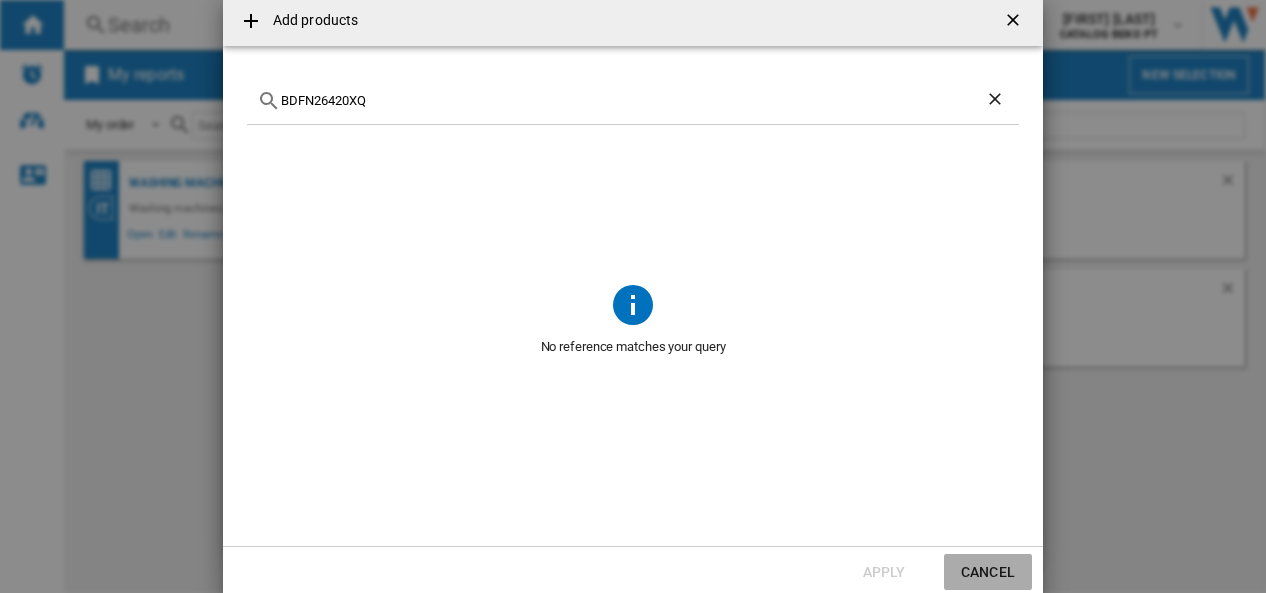 click on "Cancel" 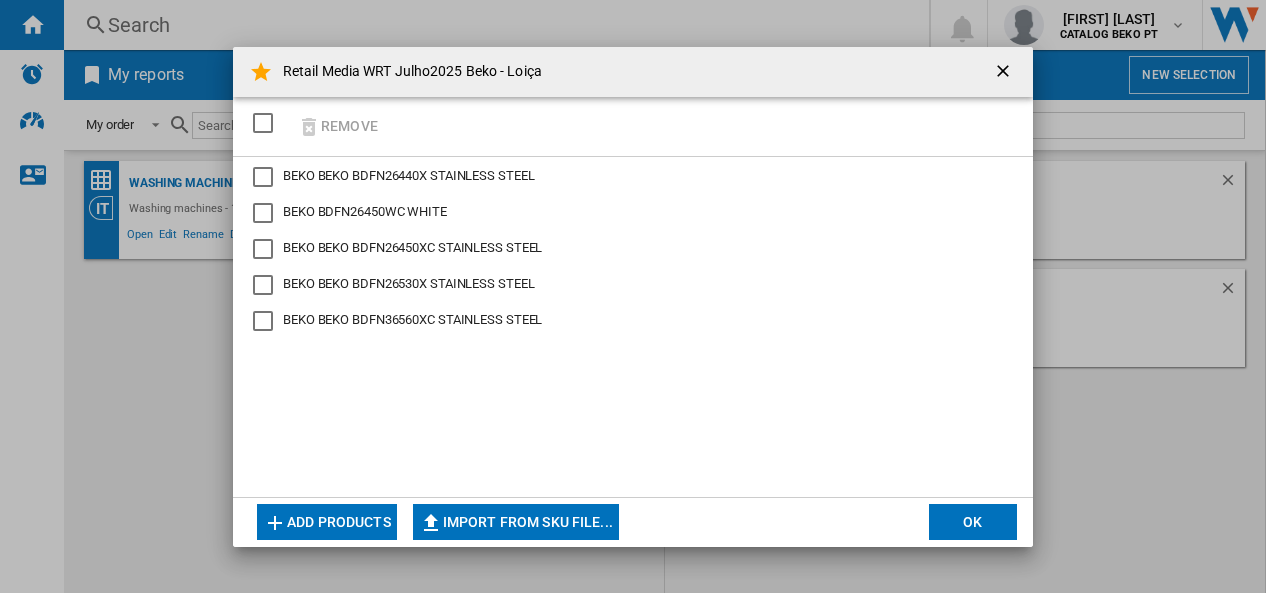 click on "Add products" 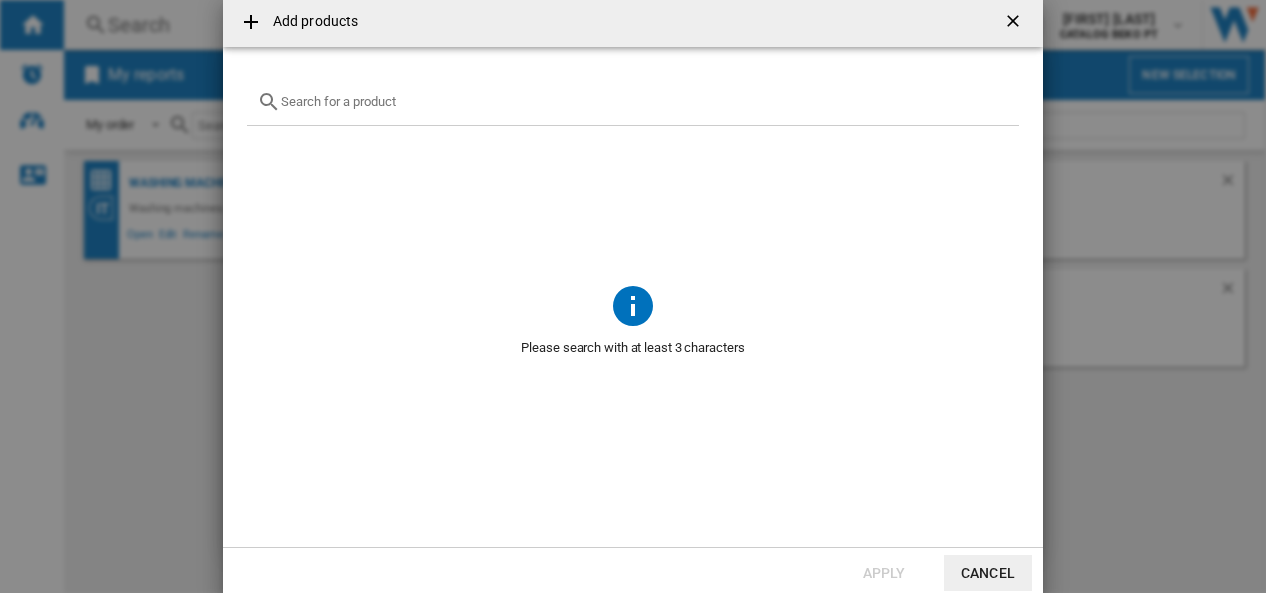 click 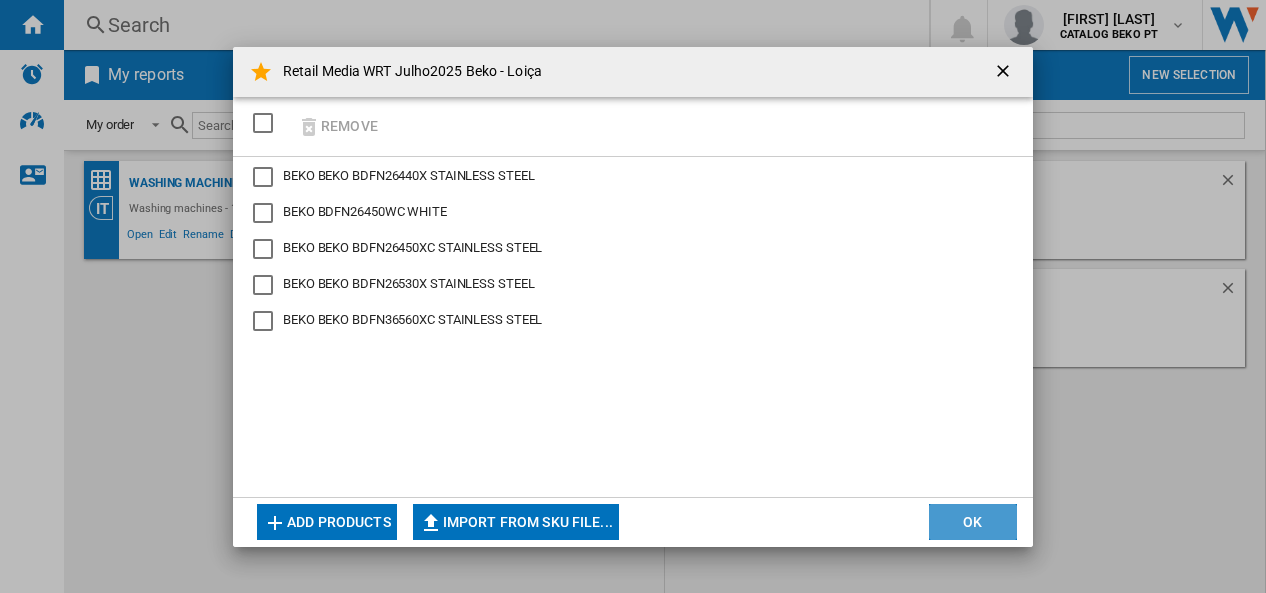 click on "OK" 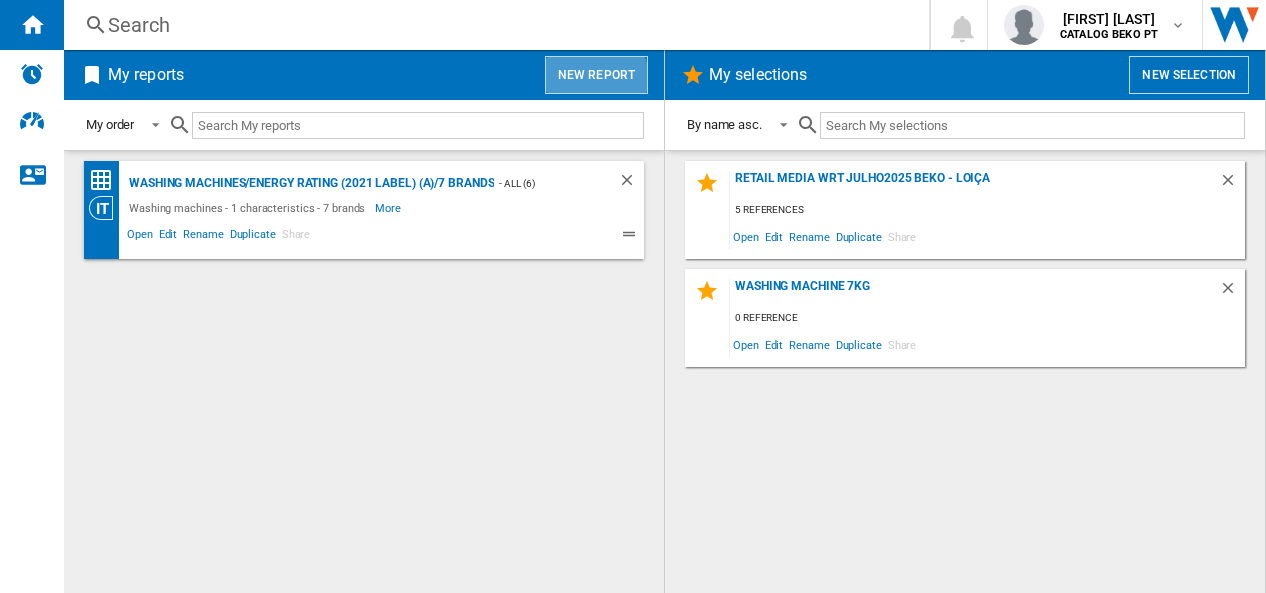click on "New report" at bounding box center (596, 75) 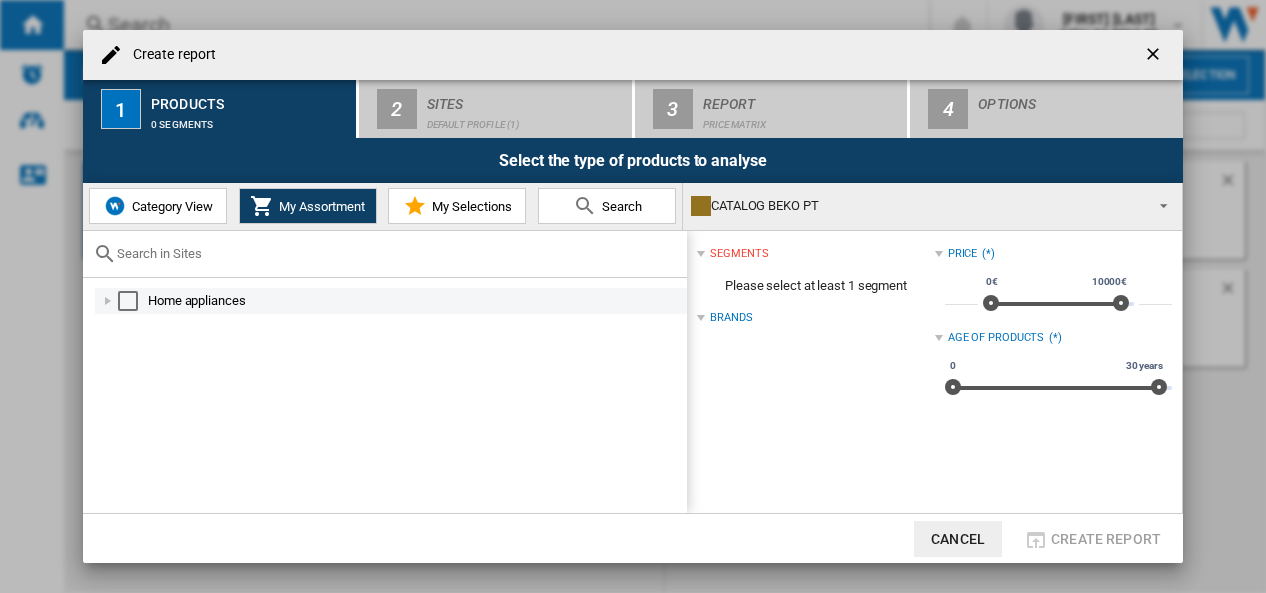 click at bounding box center [128, 301] 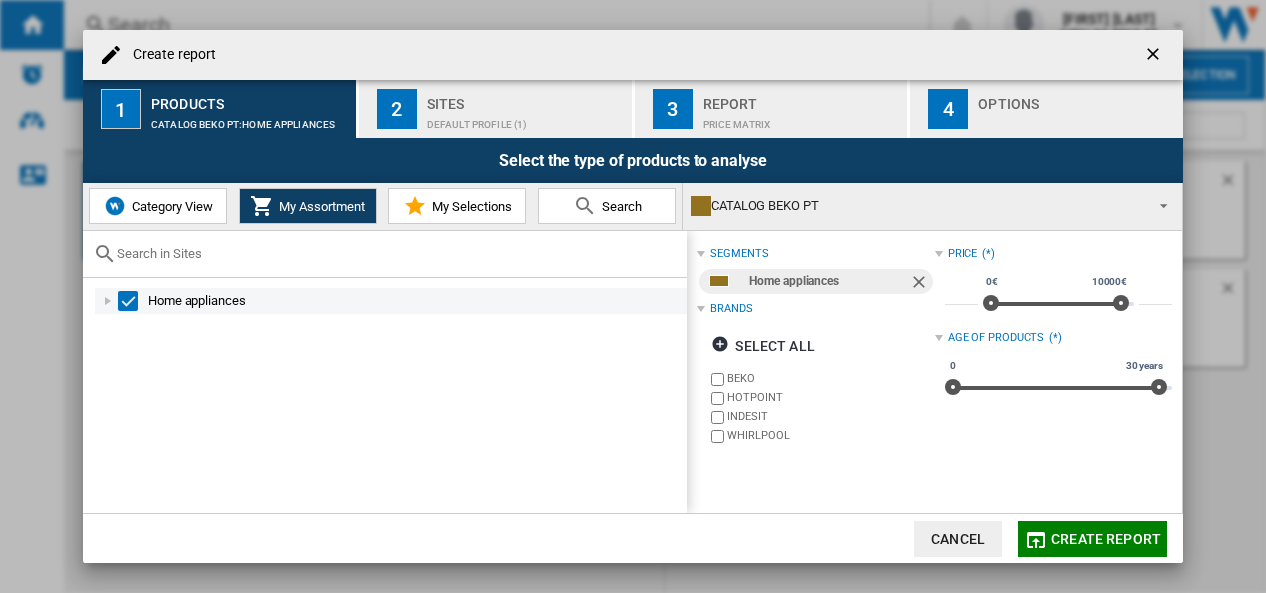 click at bounding box center [108, 301] 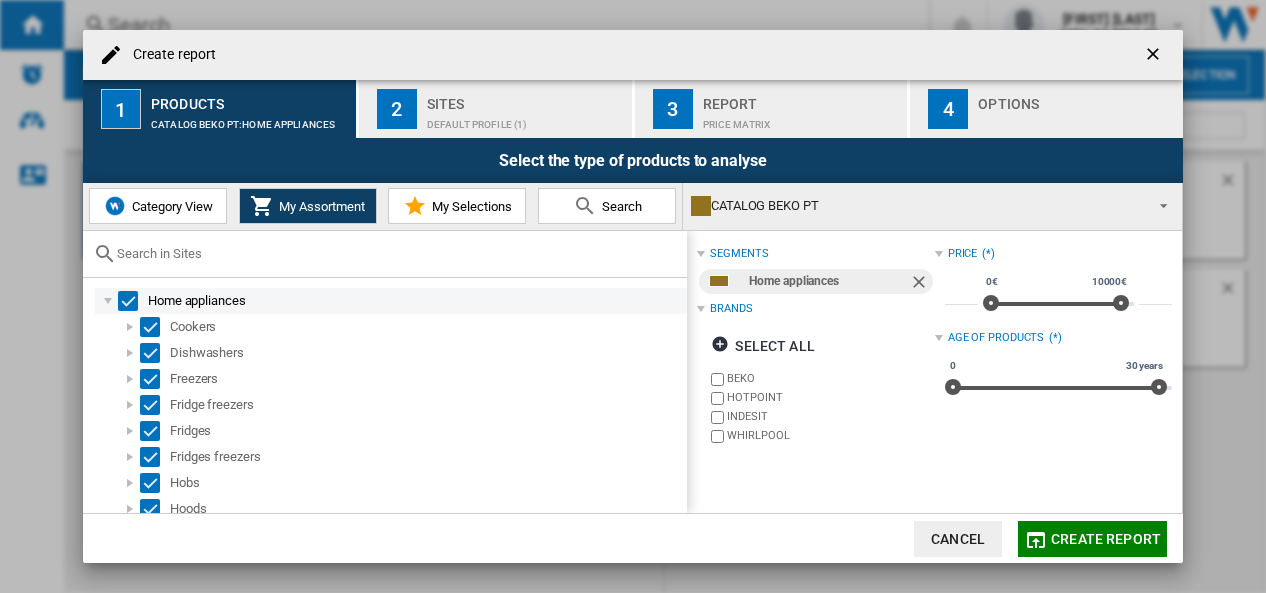 click at bounding box center [128, 301] 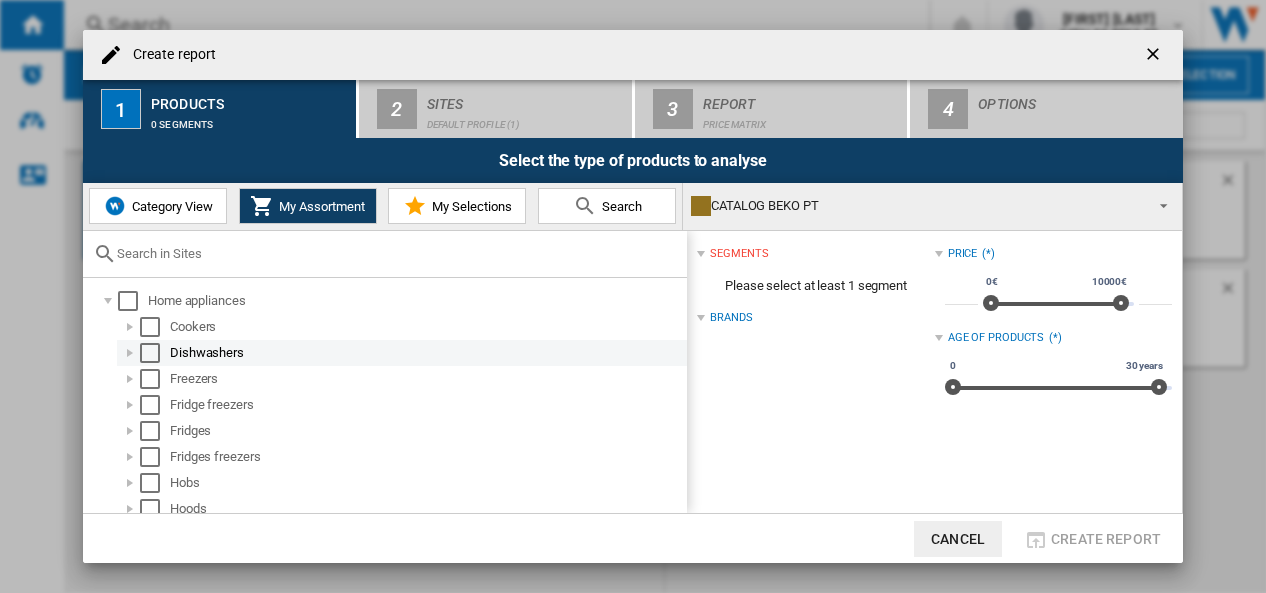 click at bounding box center [130, 353] 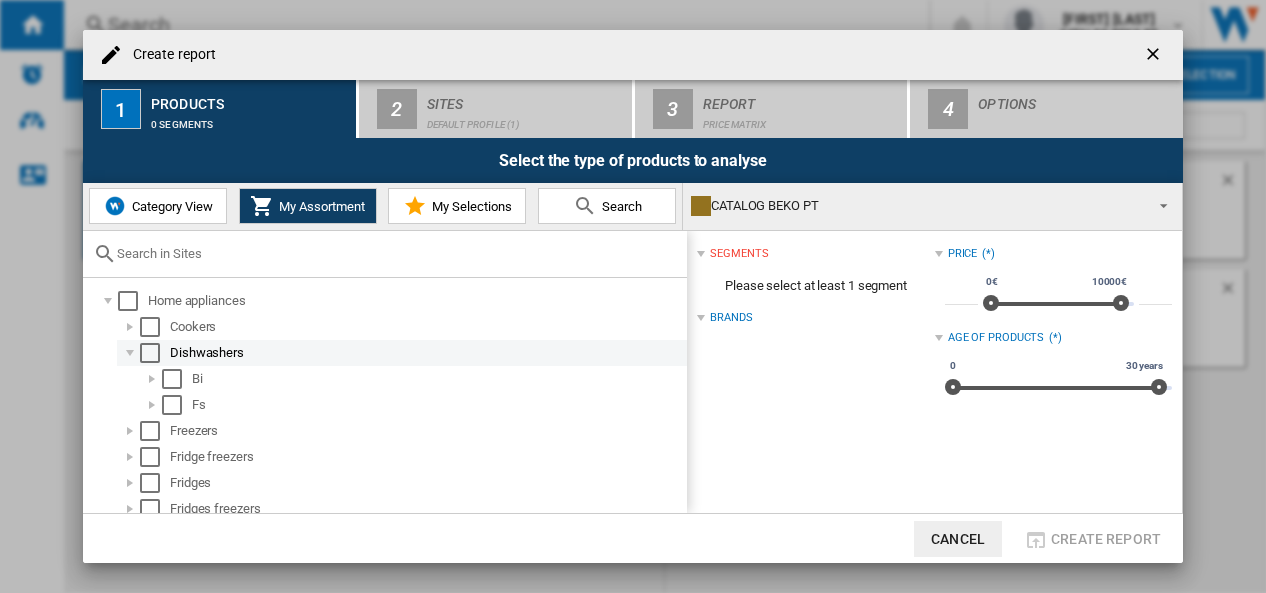 click at bounding box center [150, 353] 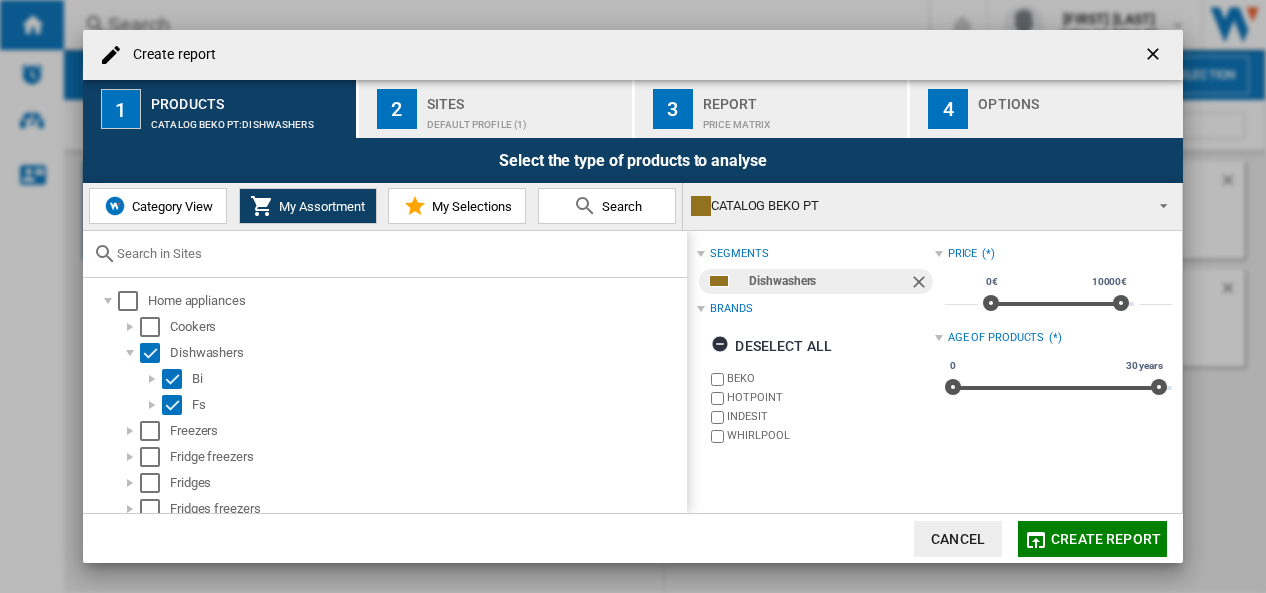 click on "HOTPOINT" at bounding box center (820, 398) 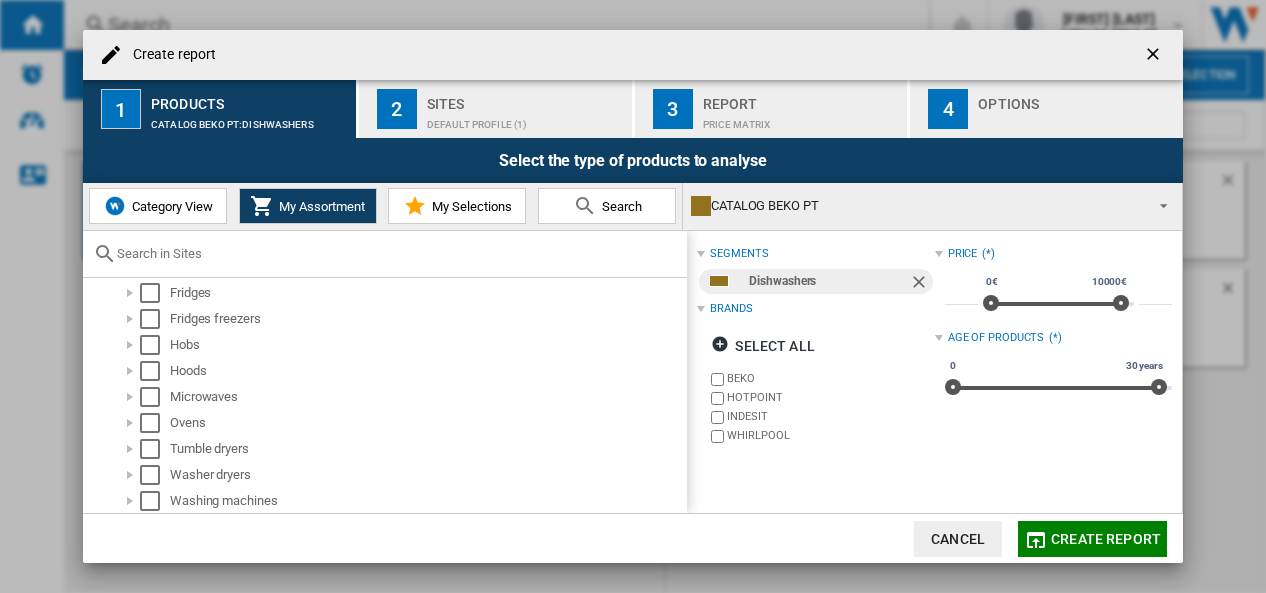 scroll, scrollTop: 0, scrollLeft: 0, axis: both 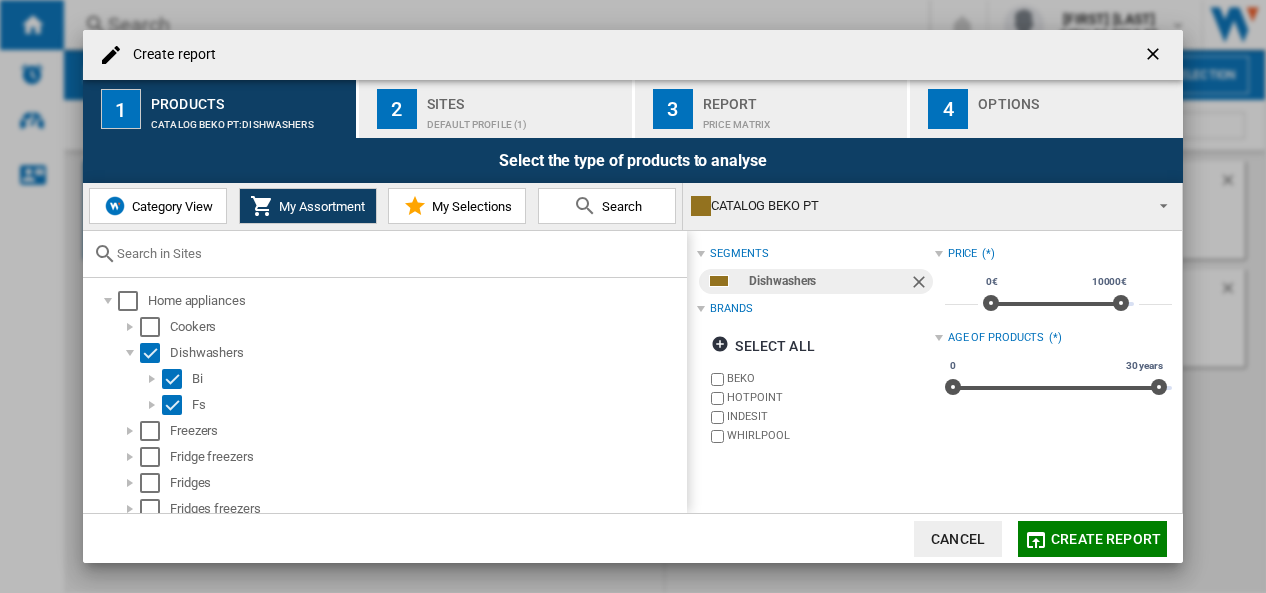 click on "CATALOG BEKO PT" at bounding box center (916, 206) 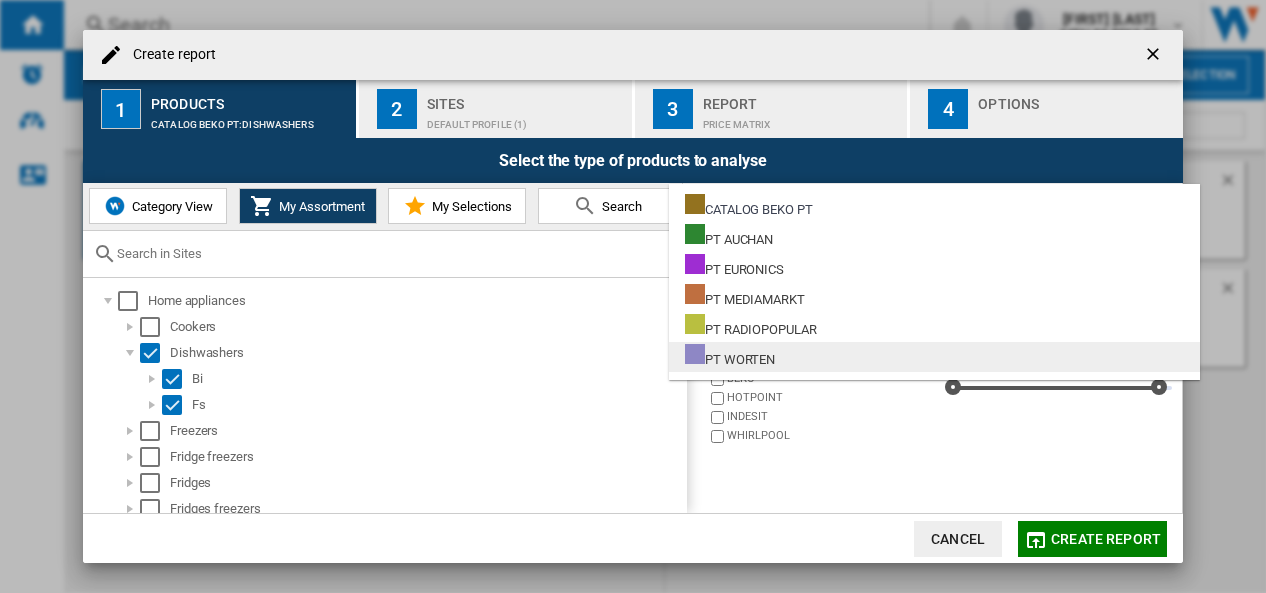 click on "PT WORTEN" at bounding box center [730, 356] 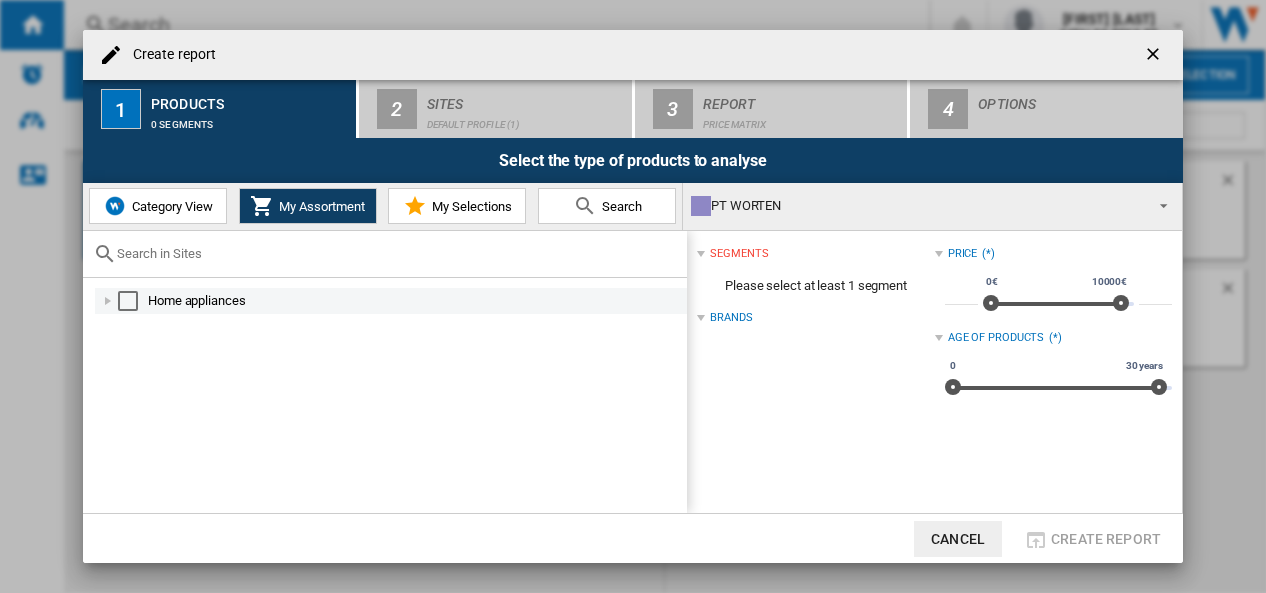 click at bounding box center (108, 301) 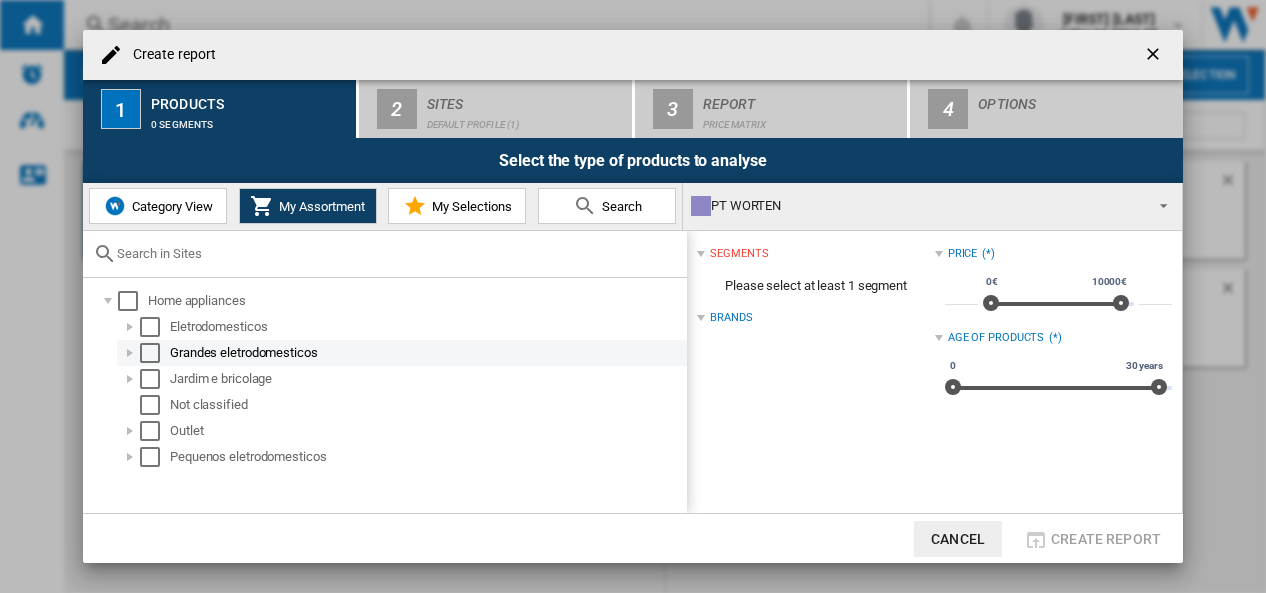 click at bounding box center [150, 353] 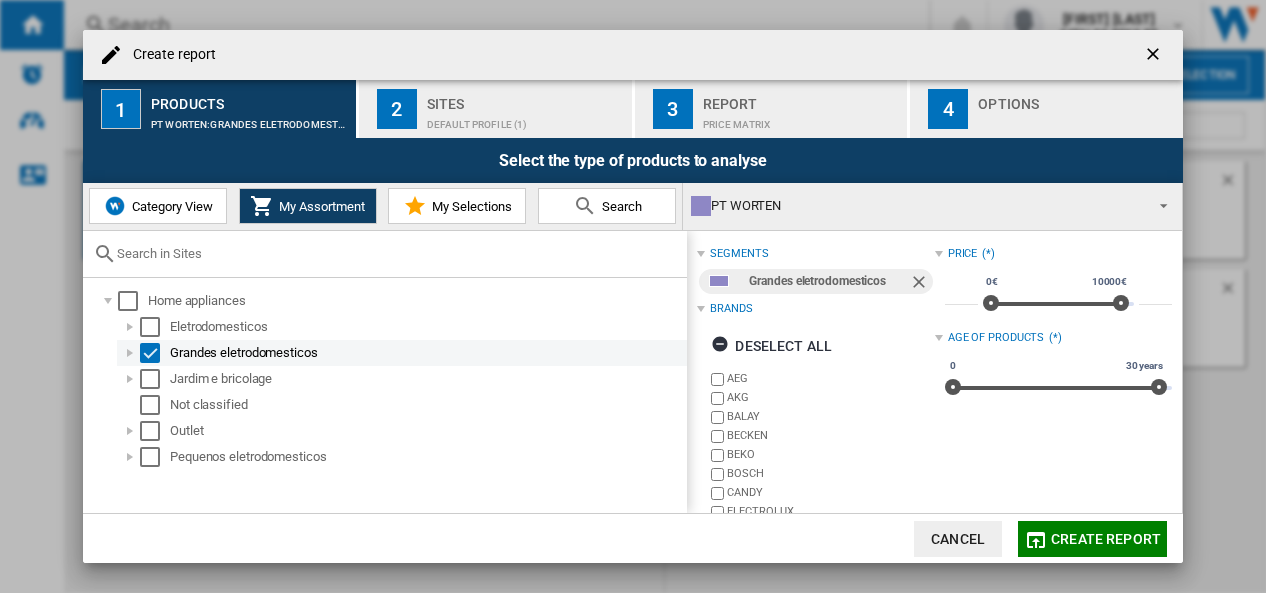 click at bounding box center (150, 353) 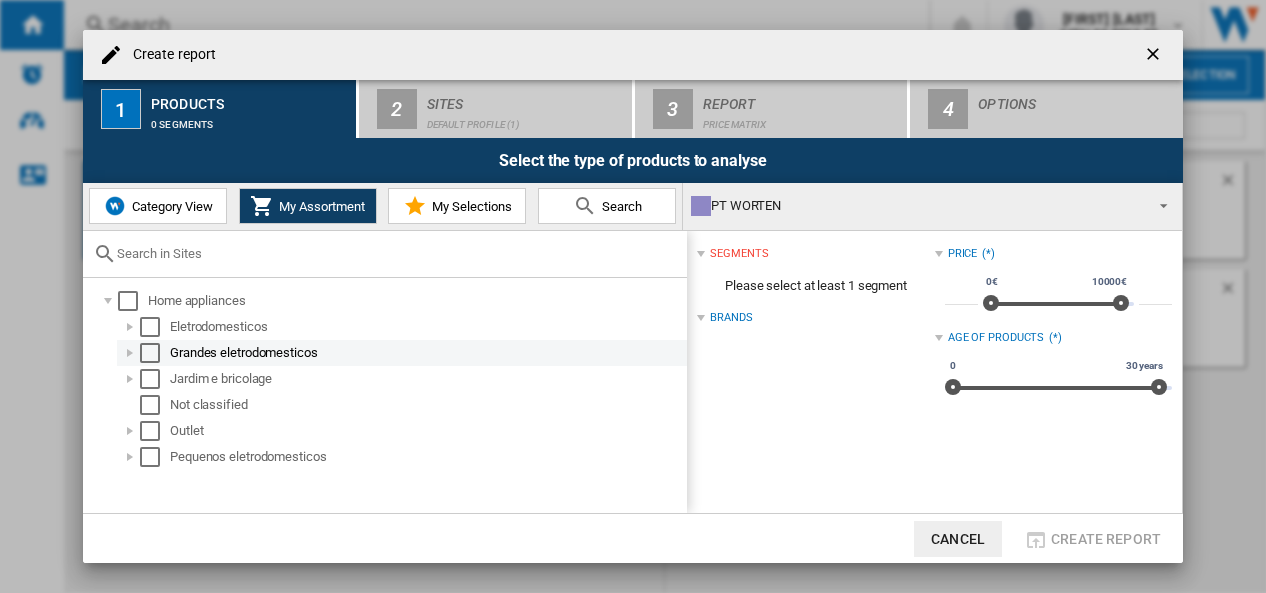 click at bounding box center (130, 353) 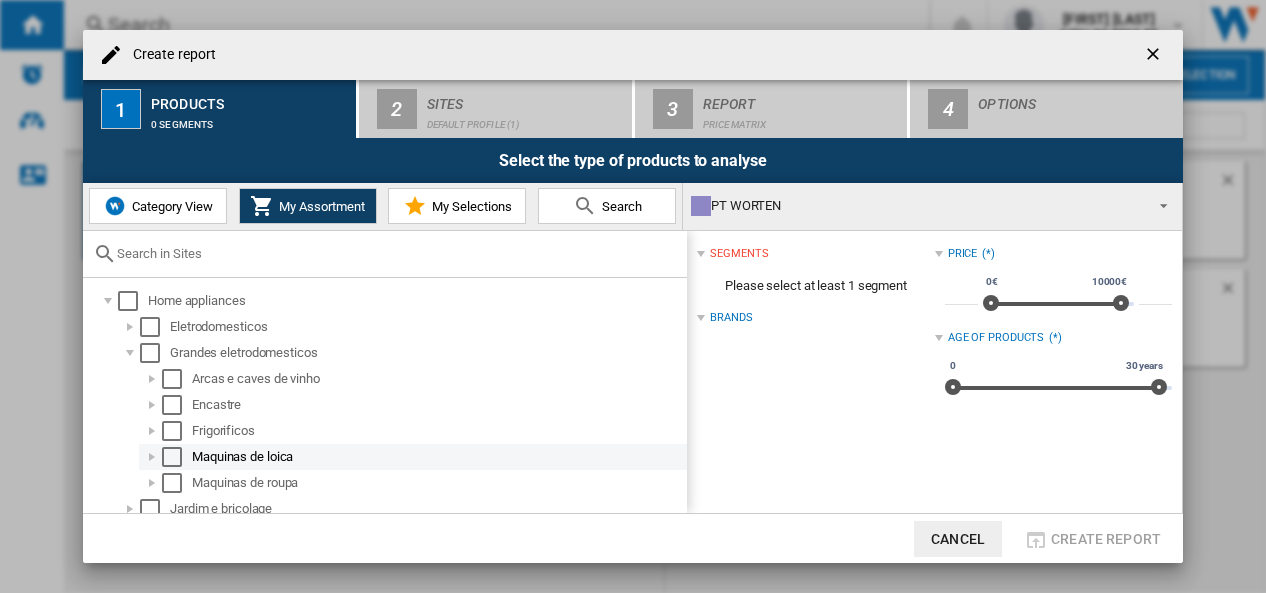 click at bounding box center (172, 457) 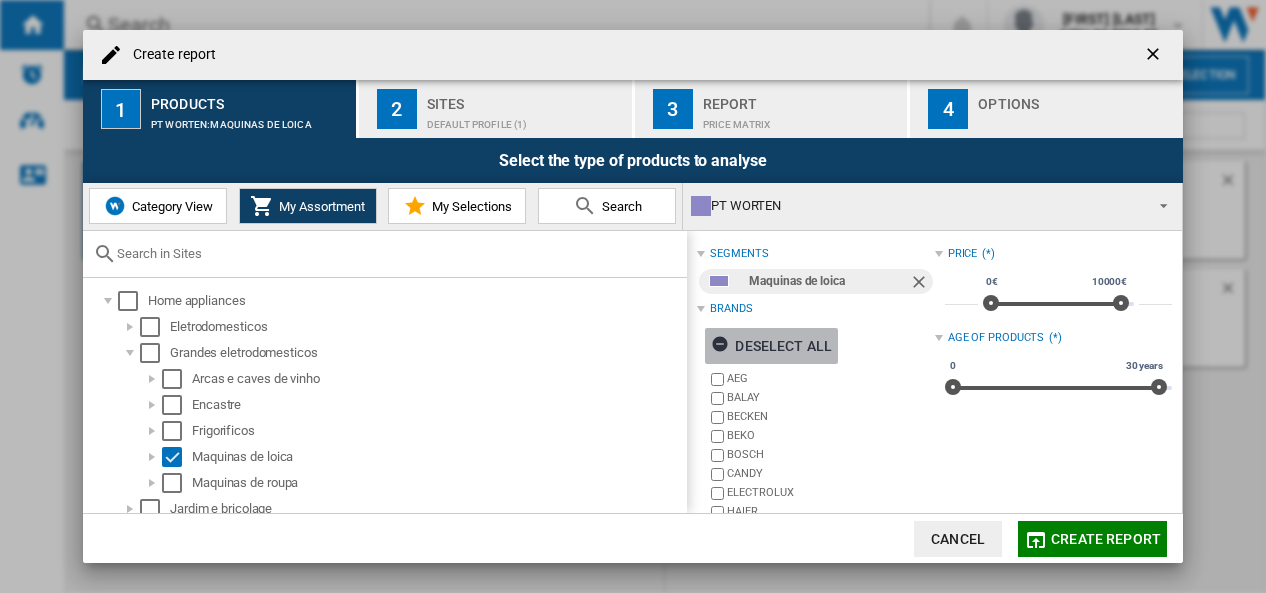 click at bounding box center [723, 347] 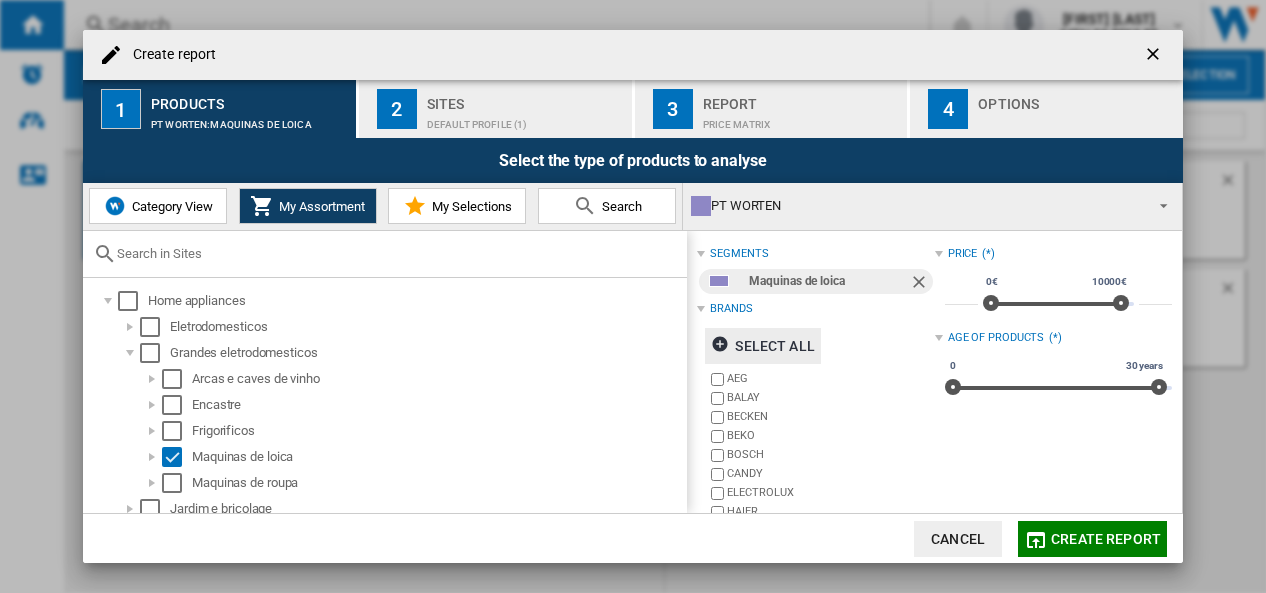 click on "Default profile (1)" at bounding box center [525, 119] 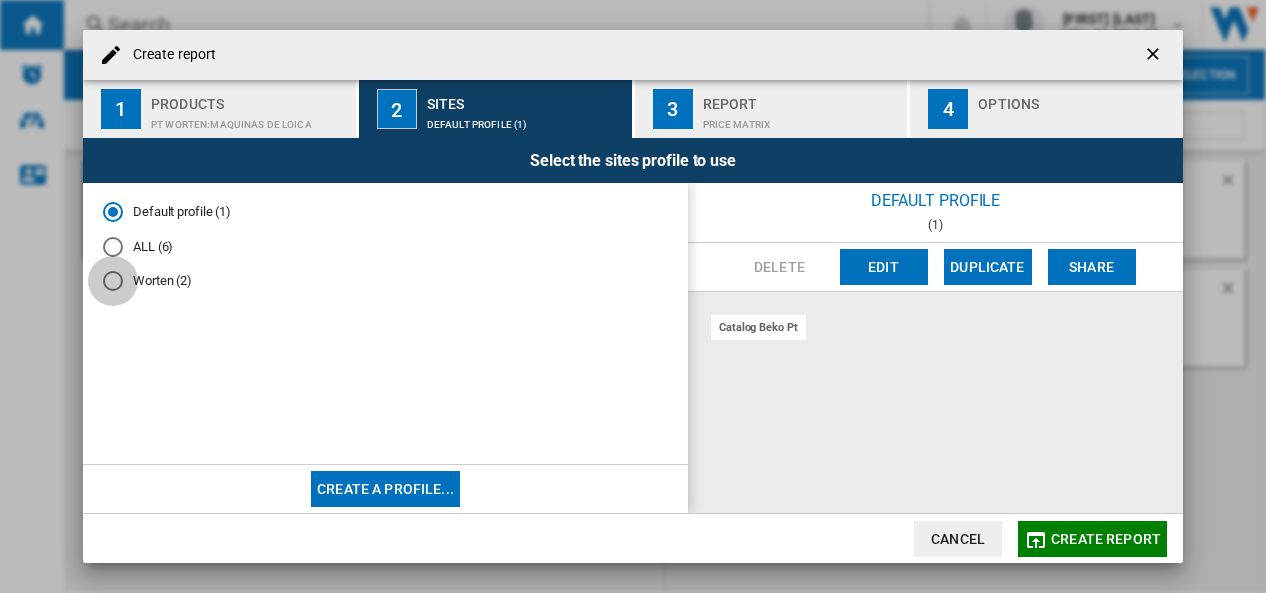 click at bounding box center (113, 281) 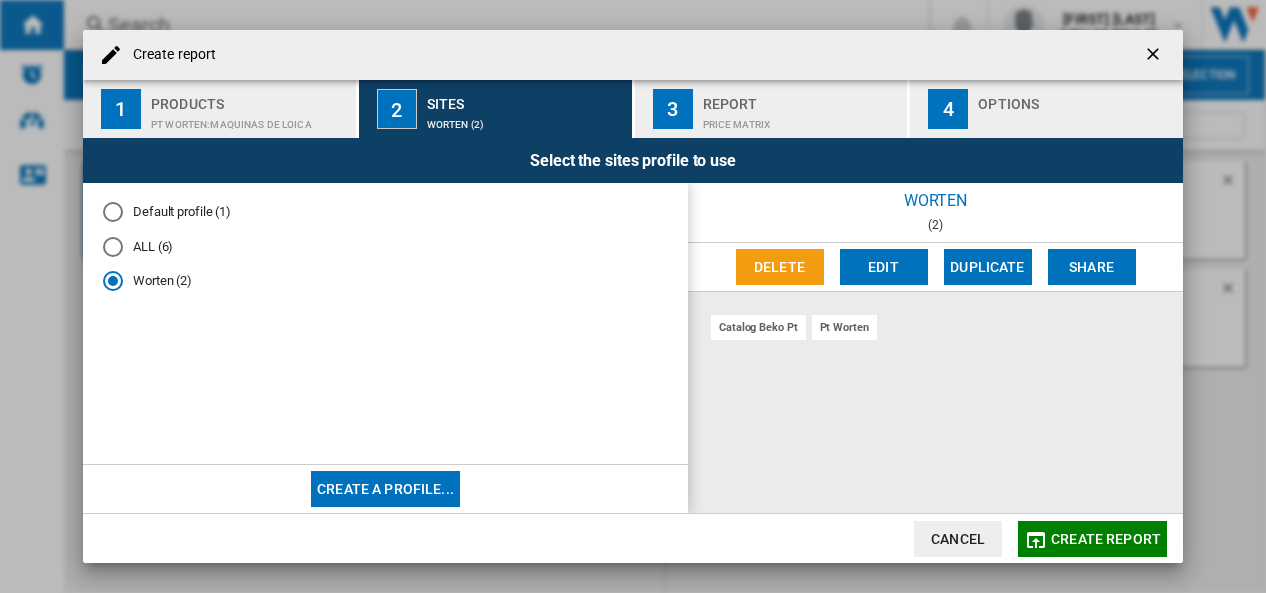 click on "Price Matrix" at bounding box center (801, 119) 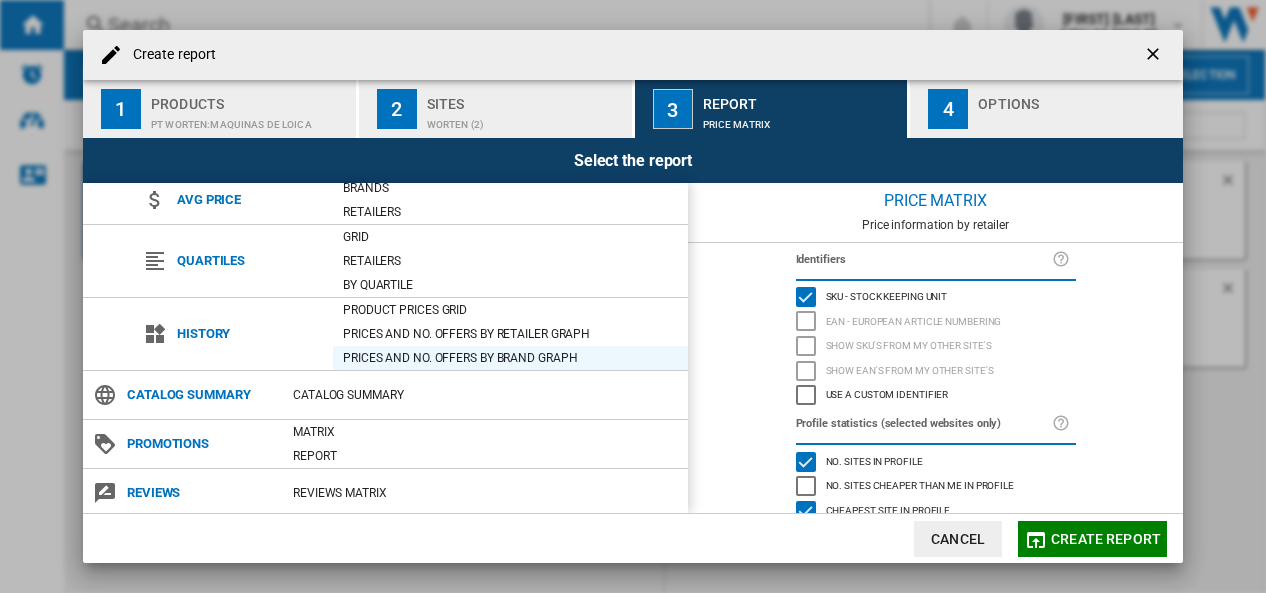 scroll, scrollTop: 204, scrollLeft: 0, axis: vertical 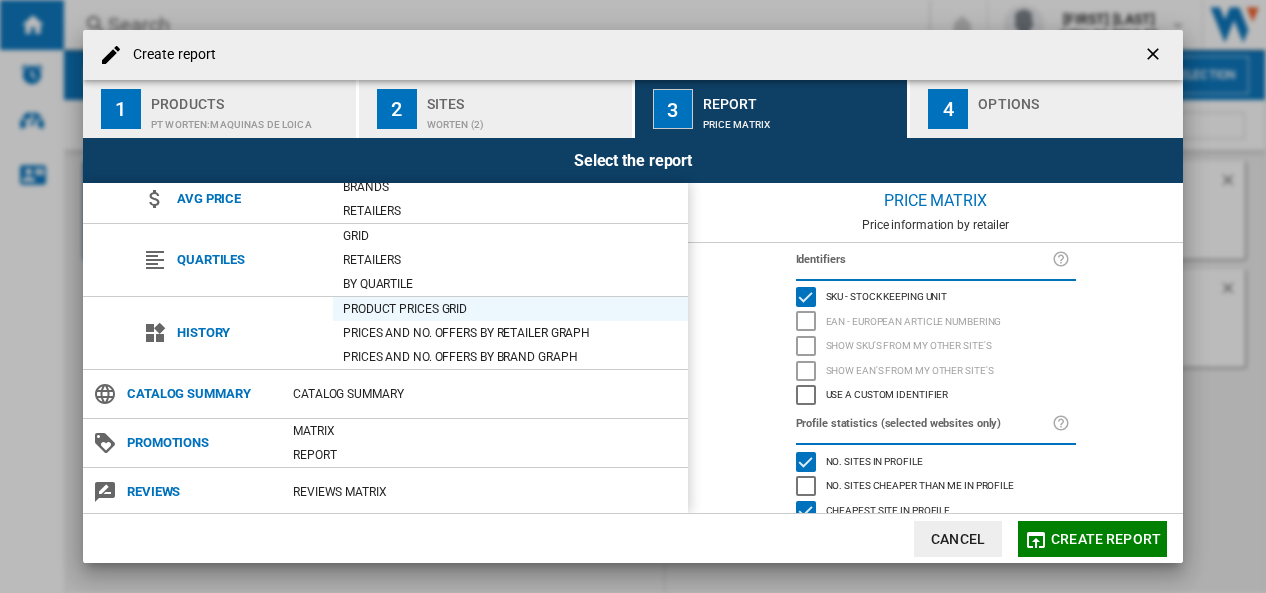 click on "Product prices grid" at bounding box center [510, 309] 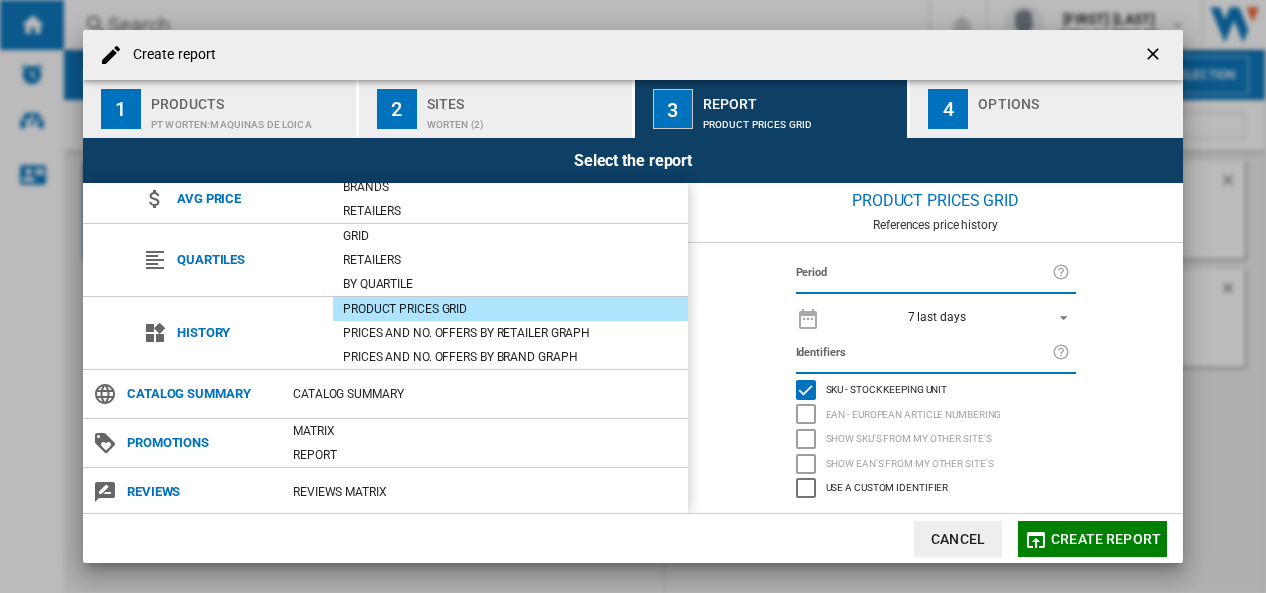 click at bounding box center [1058, 316] 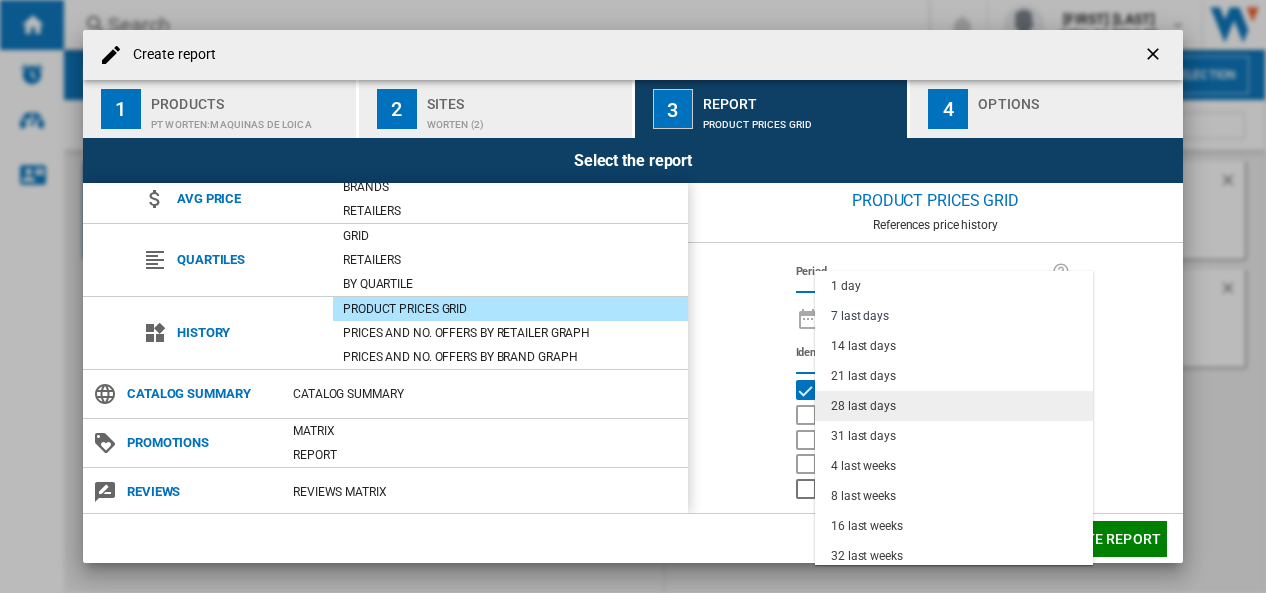 click on "28 last days" at bounding box center (954, 406) 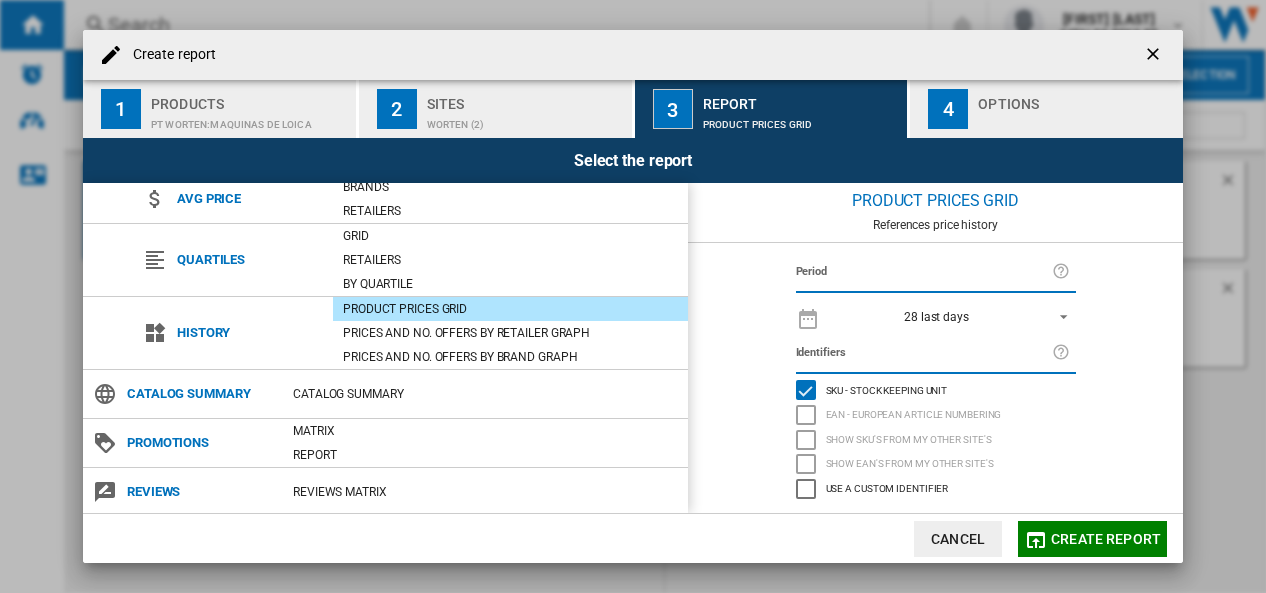 click on "Create report" 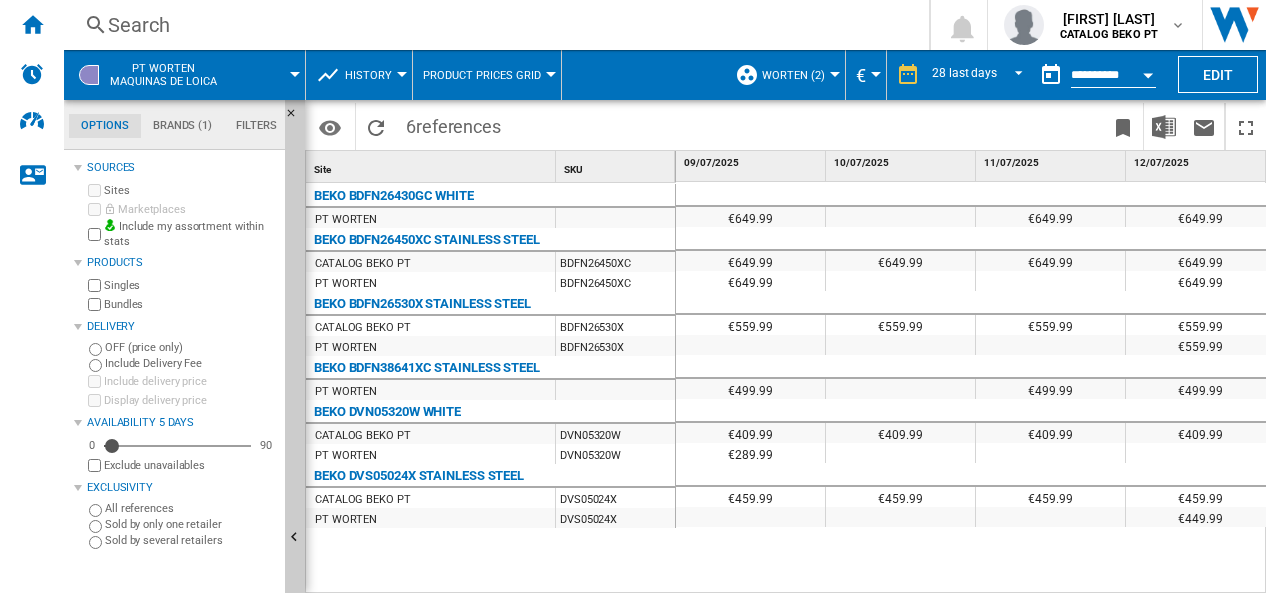 scroll, scrollTop: 0, scrollLeft: 637, axis: horizontal 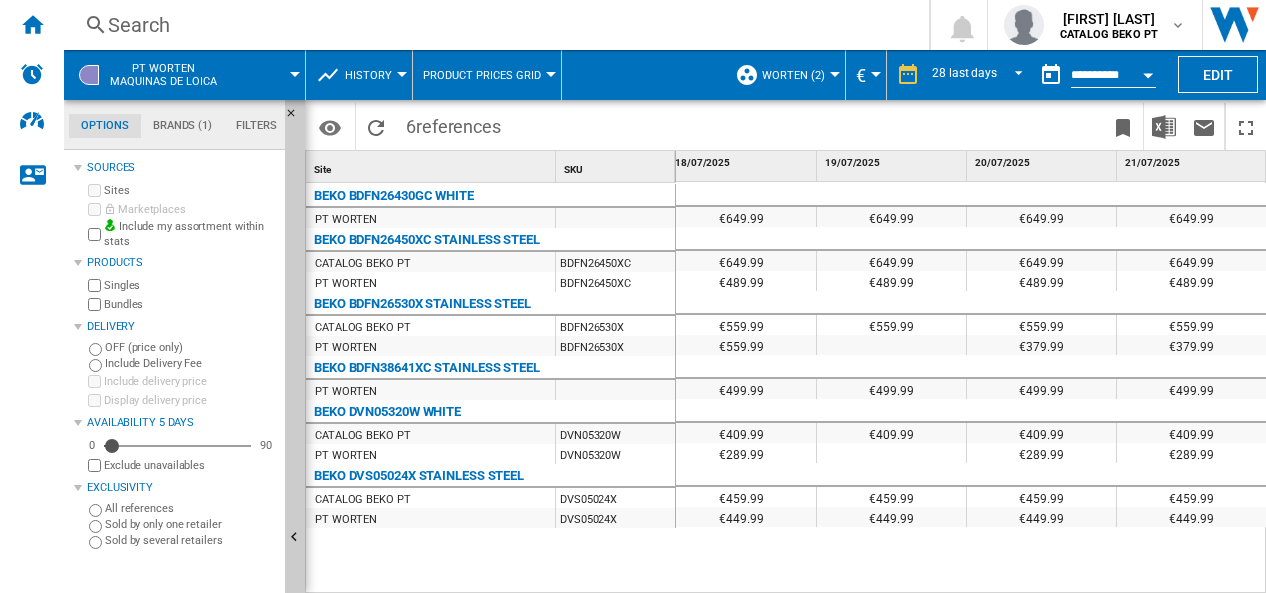 click on "[PRICE]
[PRICE]
[PRICE]
[PRICE]
[PRICE]
[PRICE]
[PRICE]
[PRICE]
[PRICE]
[PRICE]
[PRICE]
[PRICE]
[PRICE]
[PRICE]
[PRICE]
[PRICE]
[PRICE]
[PRICE]
[PRICE]
[PRICE]
[PRICE]
[PRICE]
[PRICE]
[PRICE]
[PRICE]
[PRICE]
[PRICE]
[PRICE]
[PRICE]
[PRICE]
[PRICE]
[PRICE]
[PRICE]
[PRICE]
[PRICE]
[PRICE]
[PRICE]
[PRICE]
[PRICE]
[PRICE]
[PRICE]
[PRICE]
[PRICE]
[PRICE]
[PRICE]
[PRICE]
[PRICE]
[PRICE]
[PRICE]
[PRICE]
[PRICE]
[PRICE]
[PRICE]" at bounding box center [971, 388] 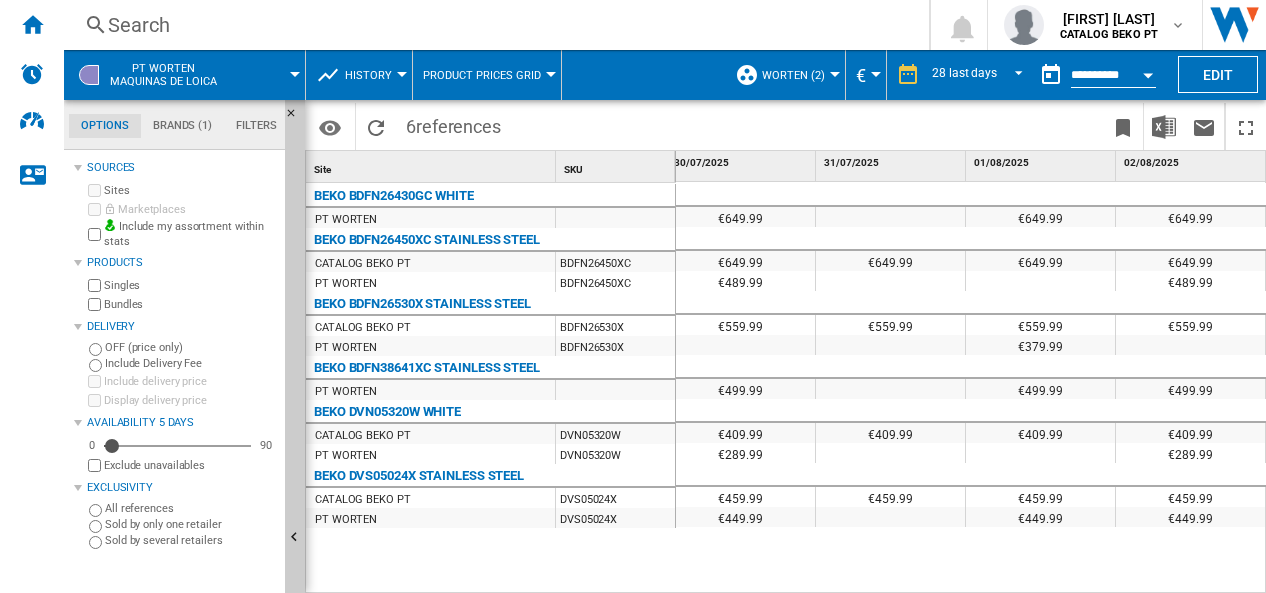 scroll, scrollTop: 0, scrollLeft: 3170, axis: horizontal 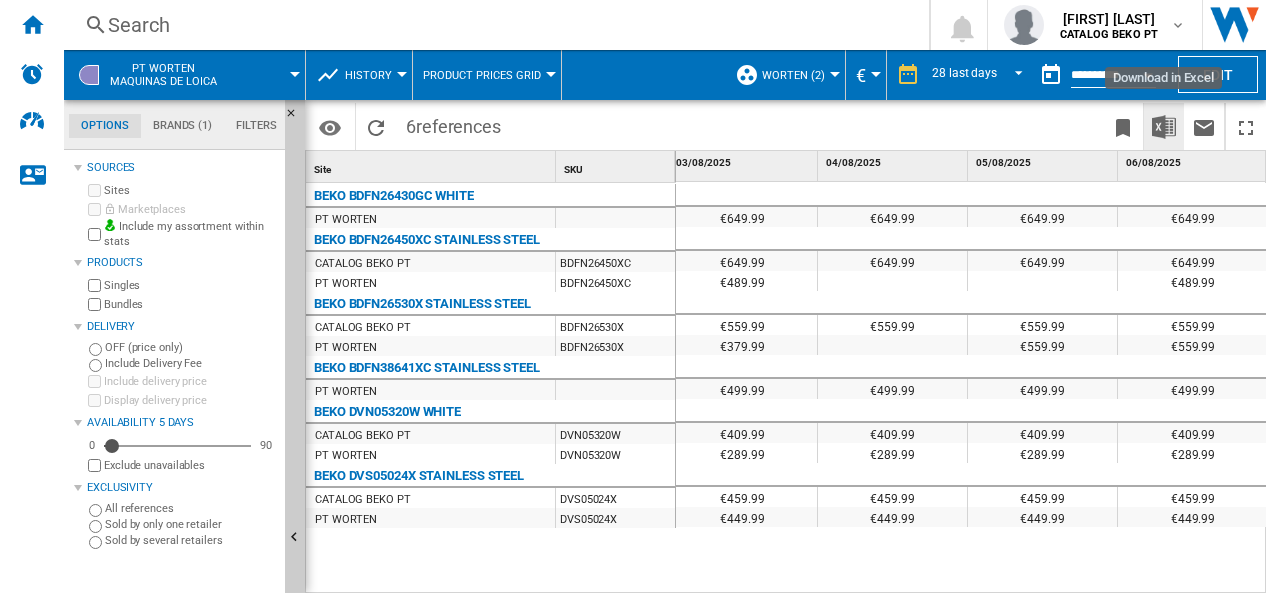 click at bounding box center (1164, 127) 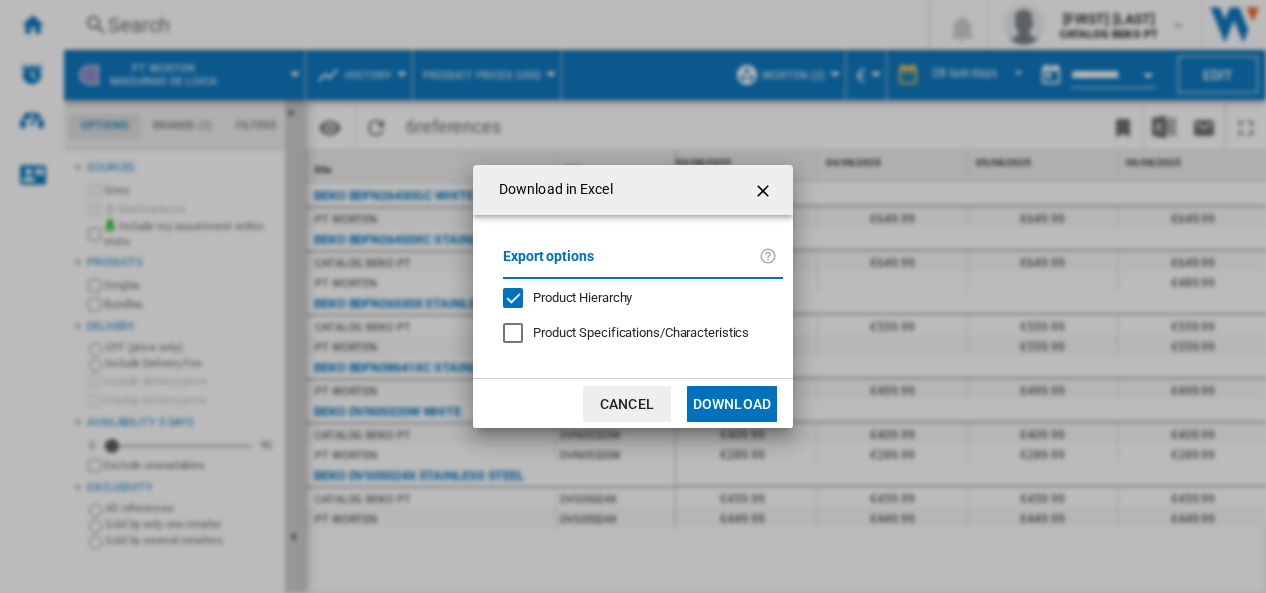 click on "Download" 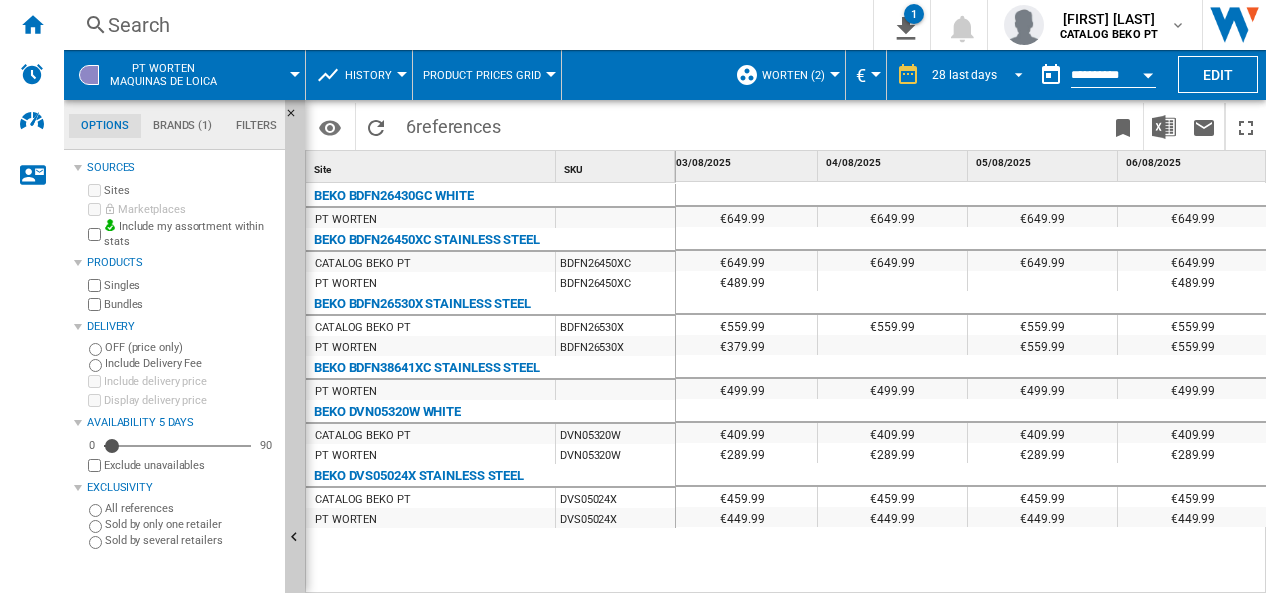 click on "28 last days" at bounding box center (964, 75) 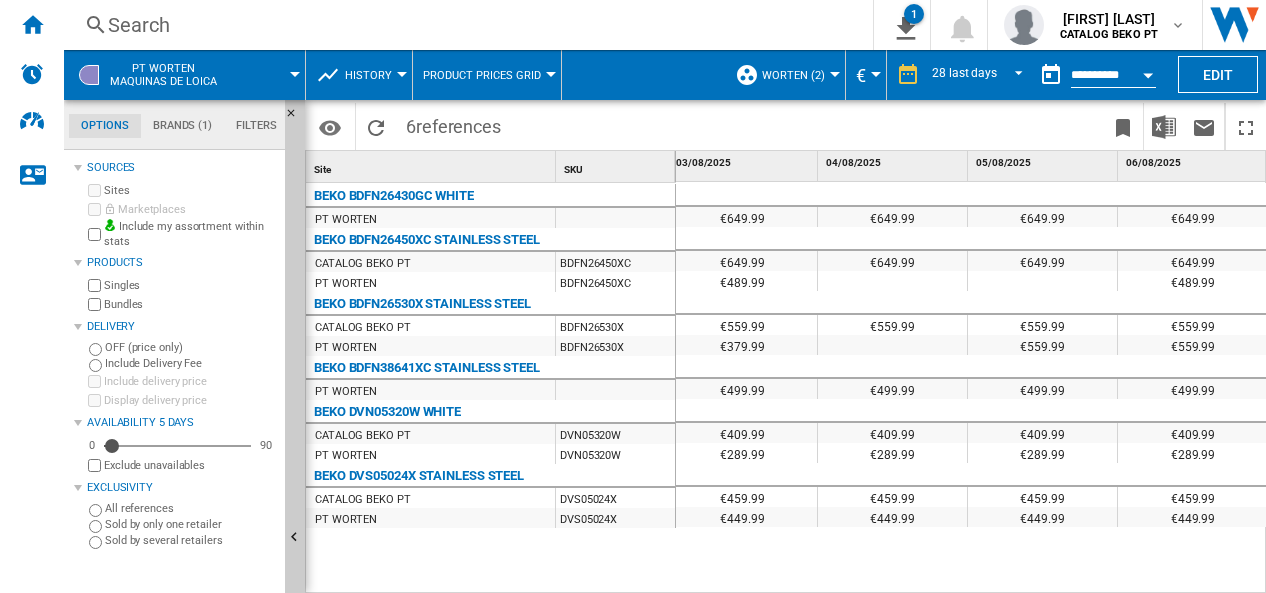 scroll, scrollTop: 96, scrollLeft: 0, axis: vertical 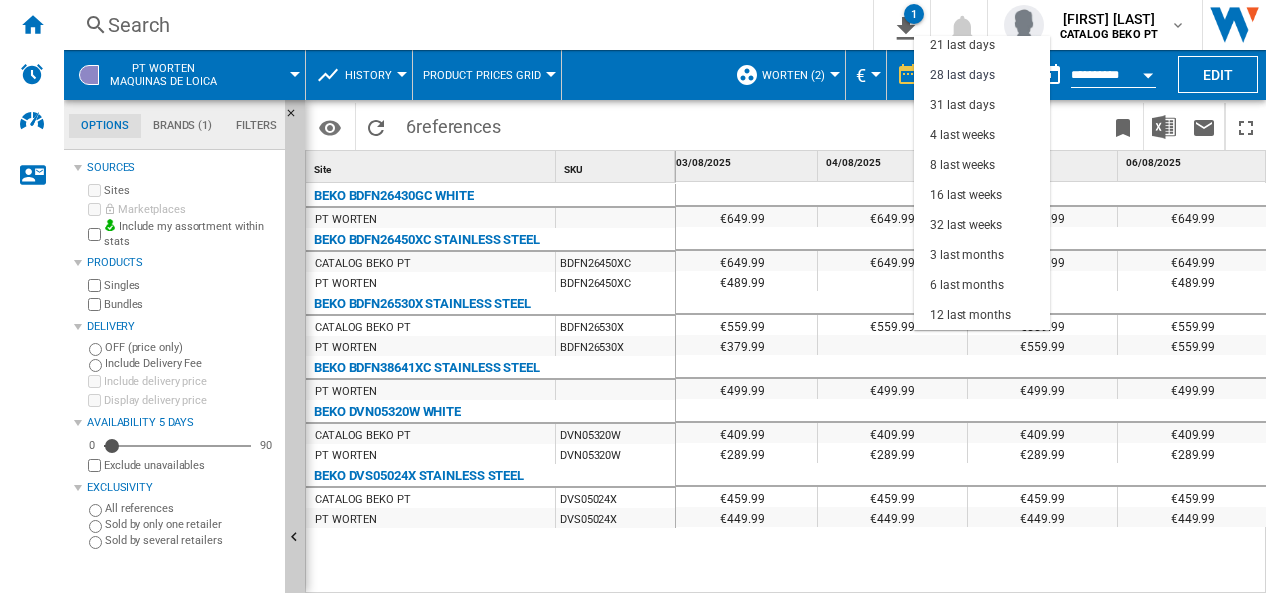 click at bounding box center (633, 296) 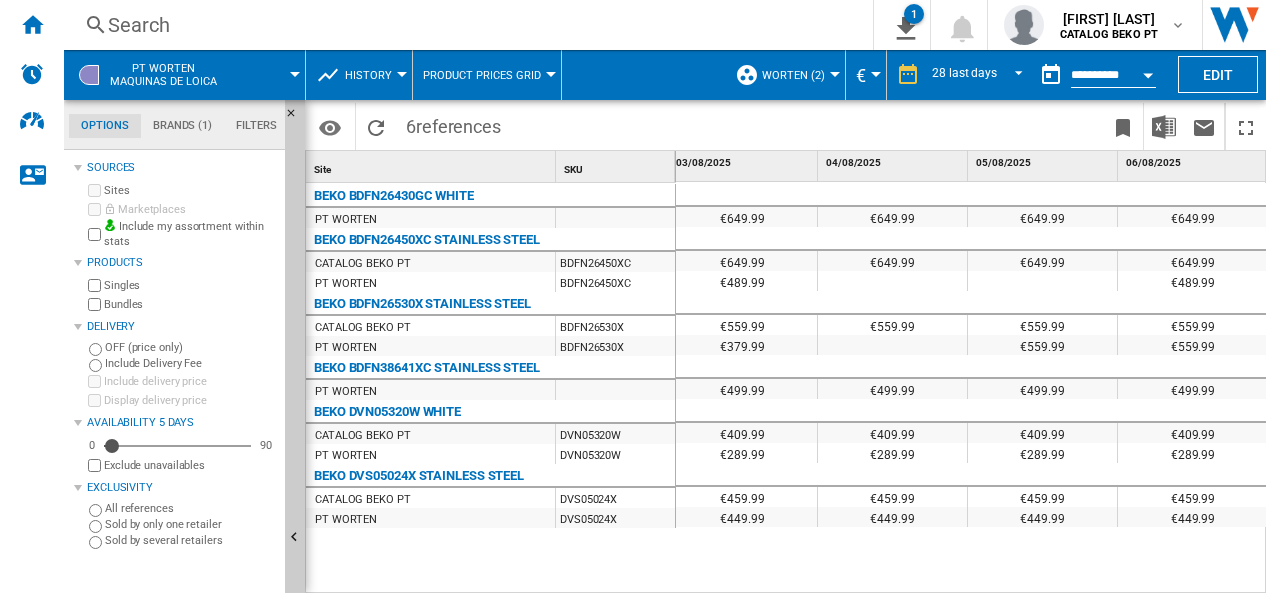 click at bounding box center (1148, 72) 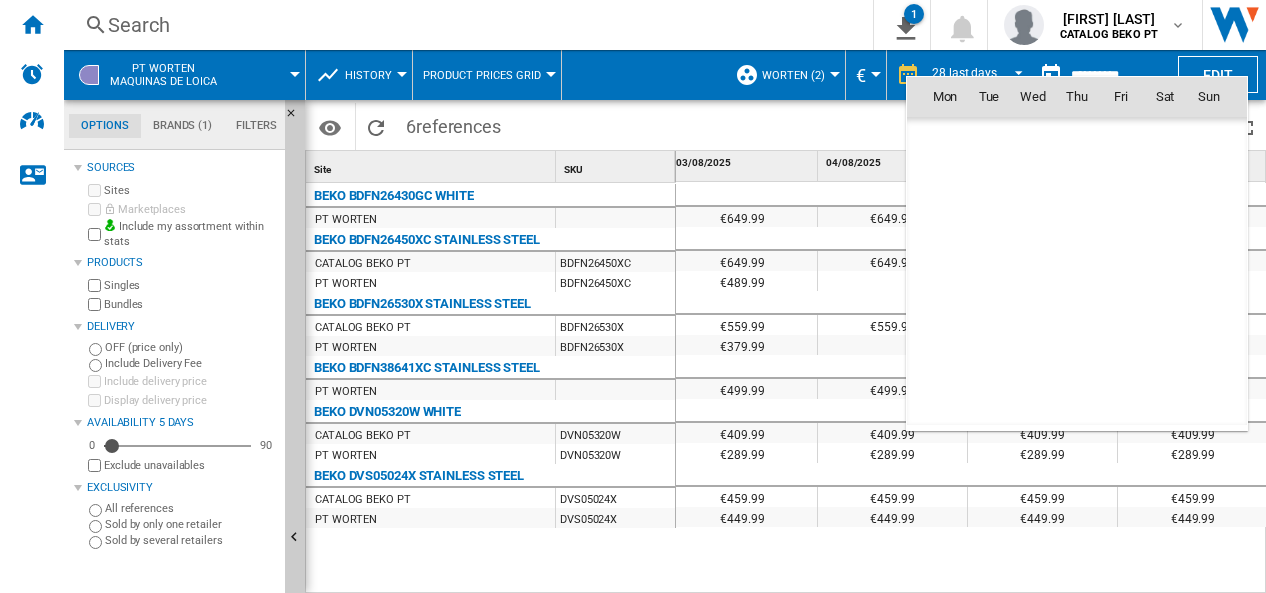 scroll, scrollTop: 9540, scrollLeft: 0, axis: vertical 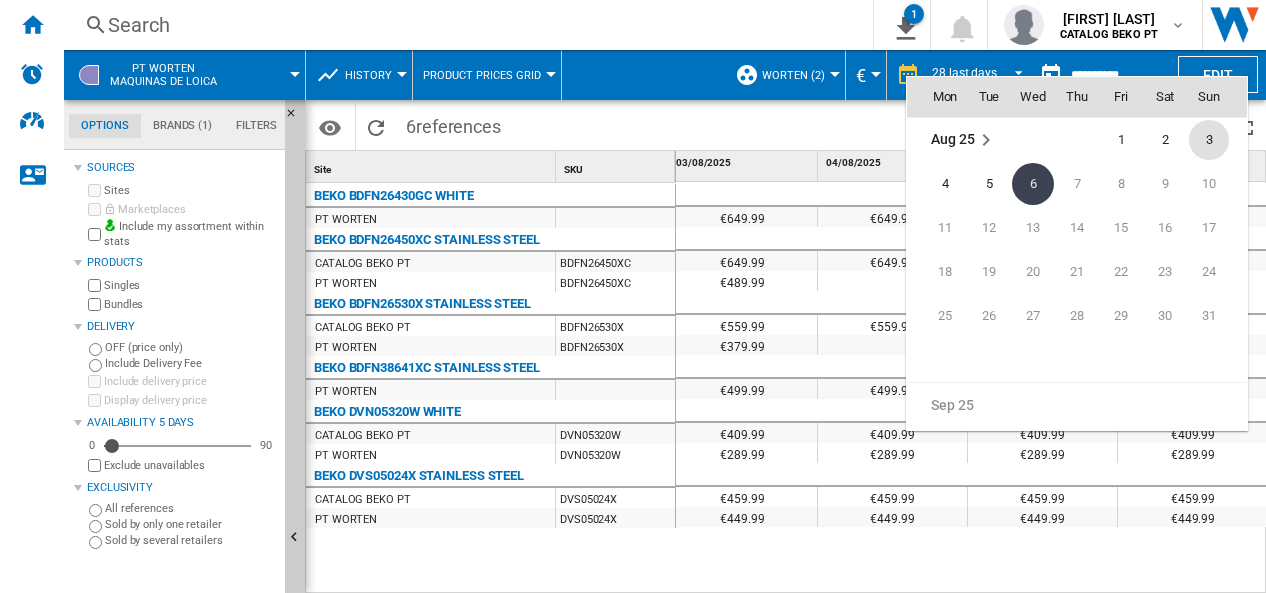 click on "3" at bounding box center [1209, 140] 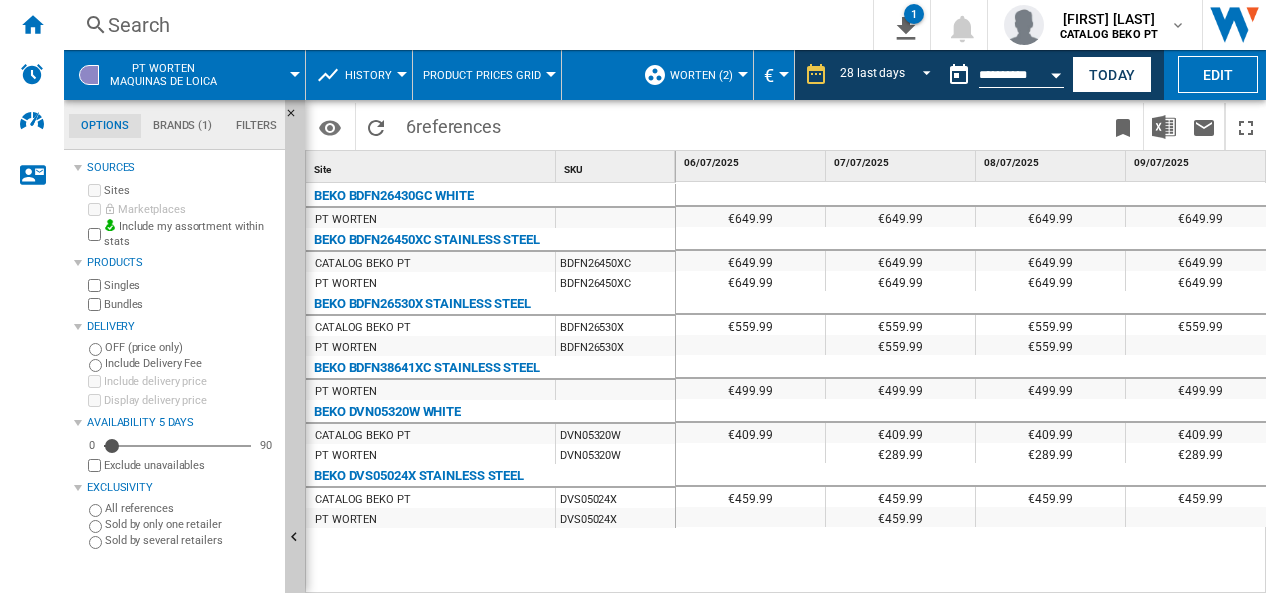 scroll, scrollTop: 0, scrollLeft: 191, axis: horizontal 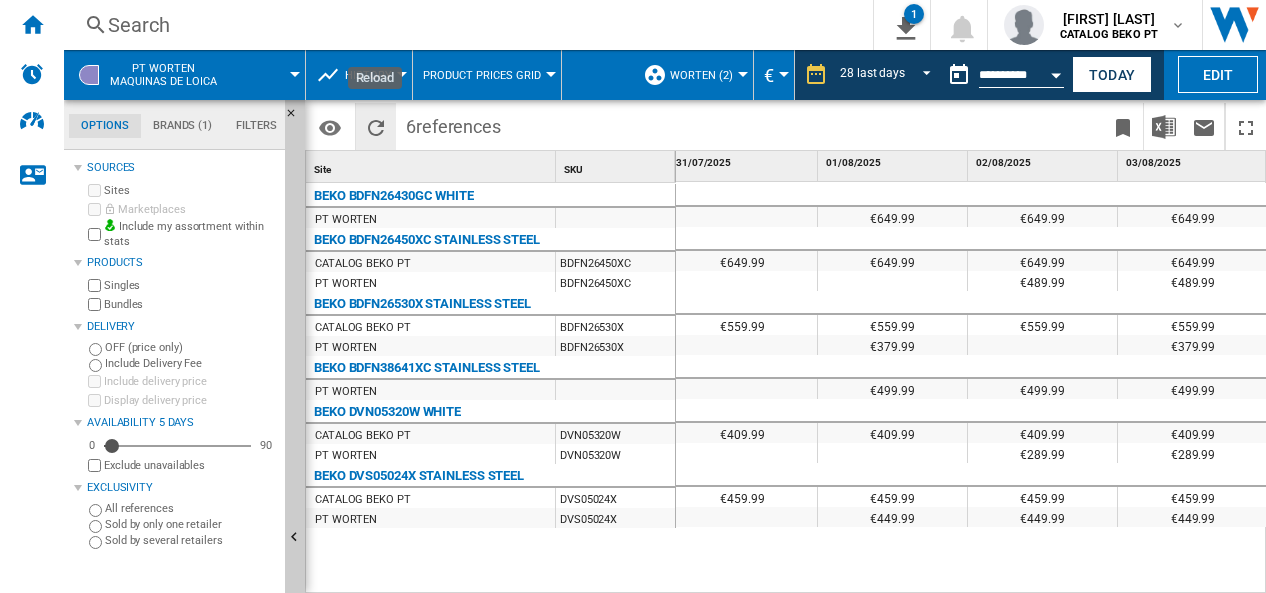 click at bounding box center (376, 128) 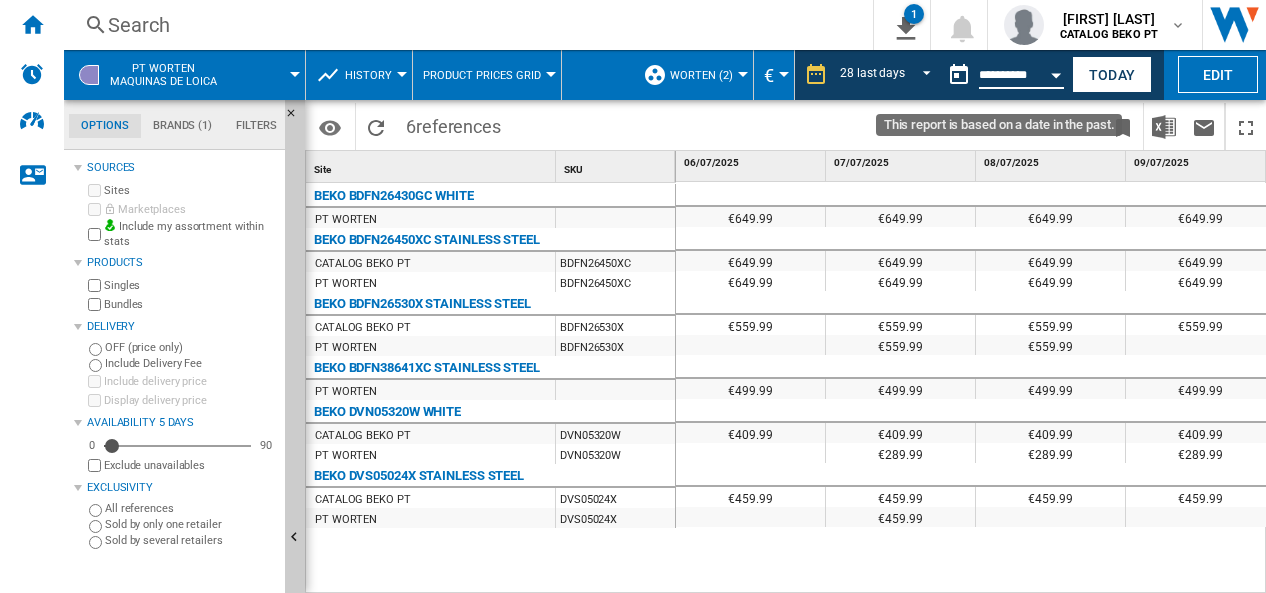 click on "**********" at bounding box center [1021, 78] 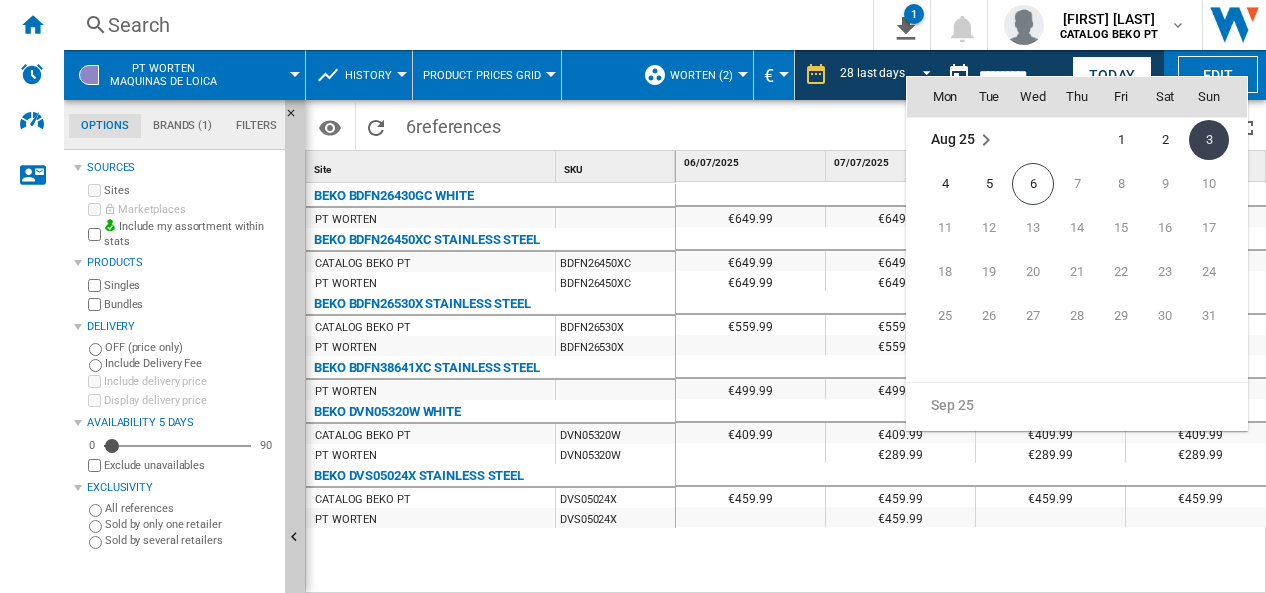 click on "Aug 25" at bounding box center (952, 139) 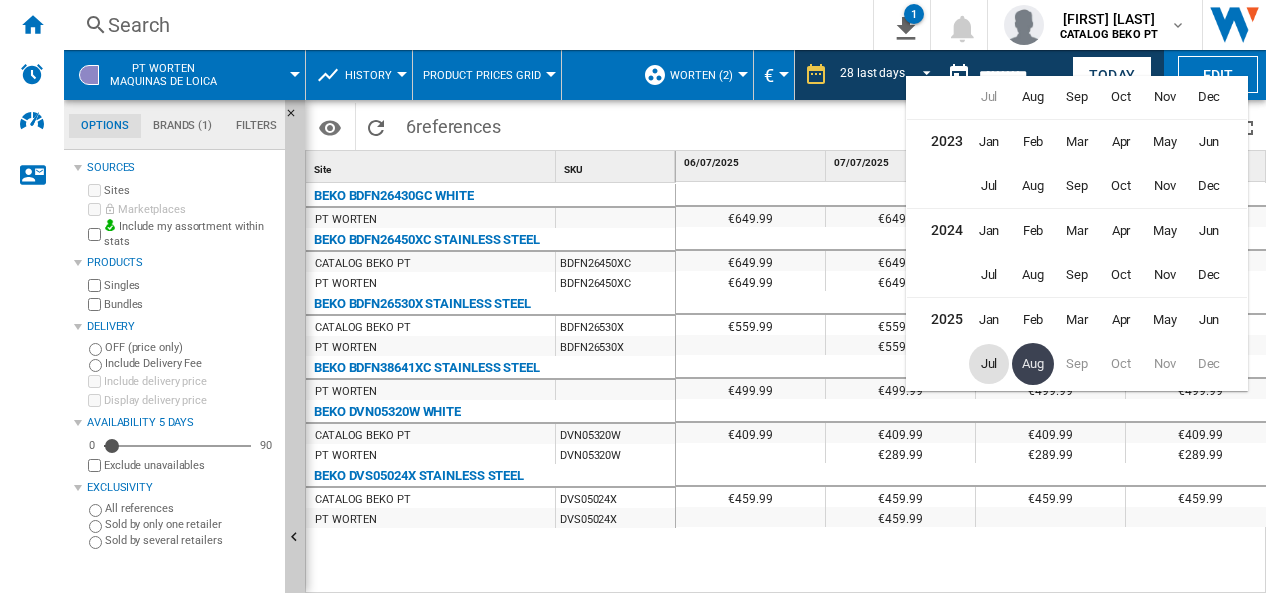 click on "Jul" at bounding box center (989, 364) 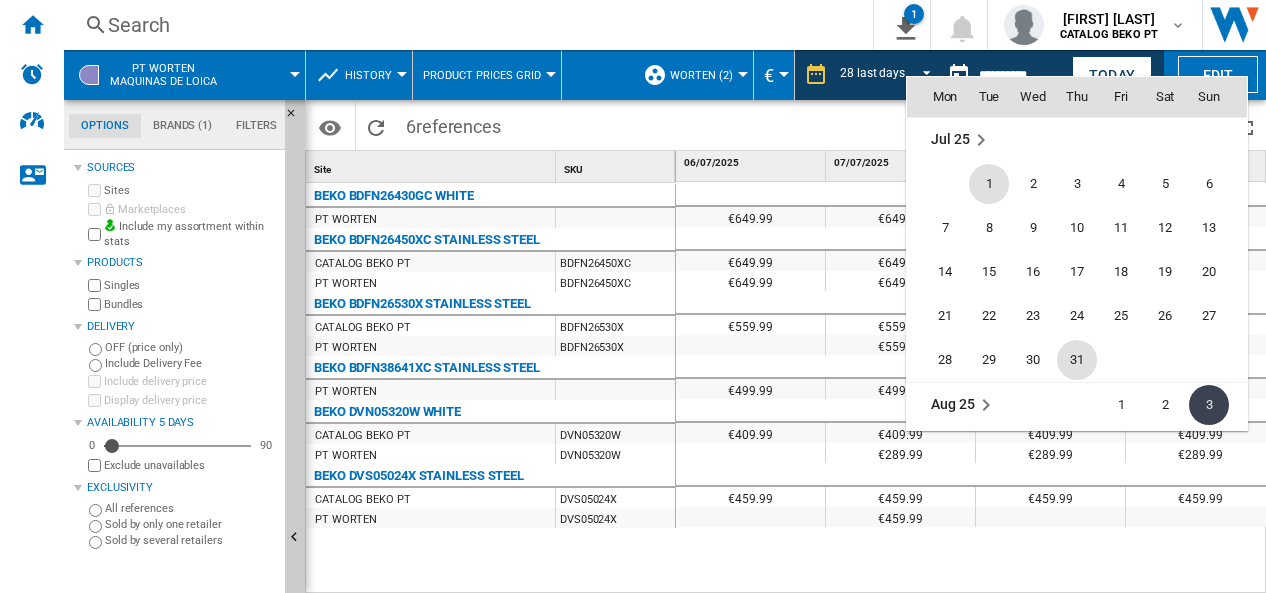 click on "31" at bounding box center (1077, 360) 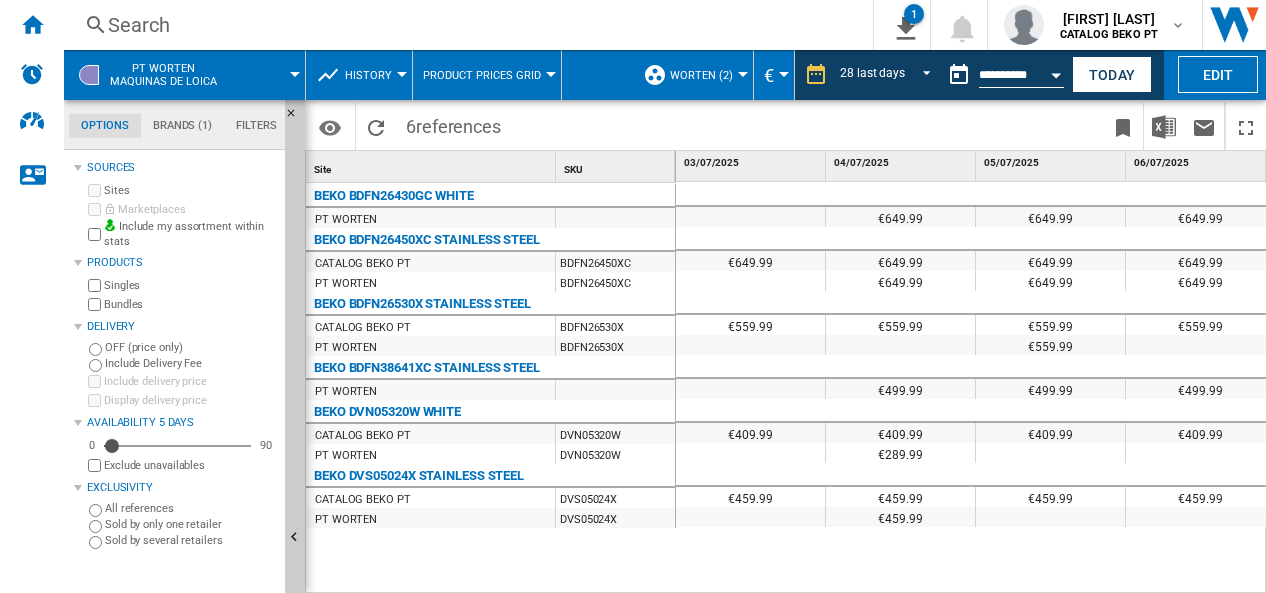 click on "[PRICE]
[PRICE]
[PRICE]
[PRICE]
[PRICE]
[PRICE]
[PRICE]
[PRICE]
[PRICE]
[PRICE]
[PRICE]
[PRICE]
[PRICE]
[PRICE]
[PRICE]
[PRICE]
[PRICE]
[PRICE]
[PRICE]
[PRICE]
[PRICE]
[PRICE]
[PRICE]
[PRICE]
[PRICE]
[PRICE]
[PRICE]
[PRICE]
[PRICE]
[PRICE]
[PRICE]
[PRICE]
[PRICE]
[PRICE]
[PRICE]
[PRICE]
[PRICE]
[PRICE]
[PRICE]
[PRICE]
[PRICE]
[PRICE]
[PRICE]
[PRICE]
[PRICE]
[PRICE]
[PRICE]
[PRICE]
[PRICE]
[PRICE]
[PRICE]
[PRICE]
[PRICE]" at bounding box center [971, 388] 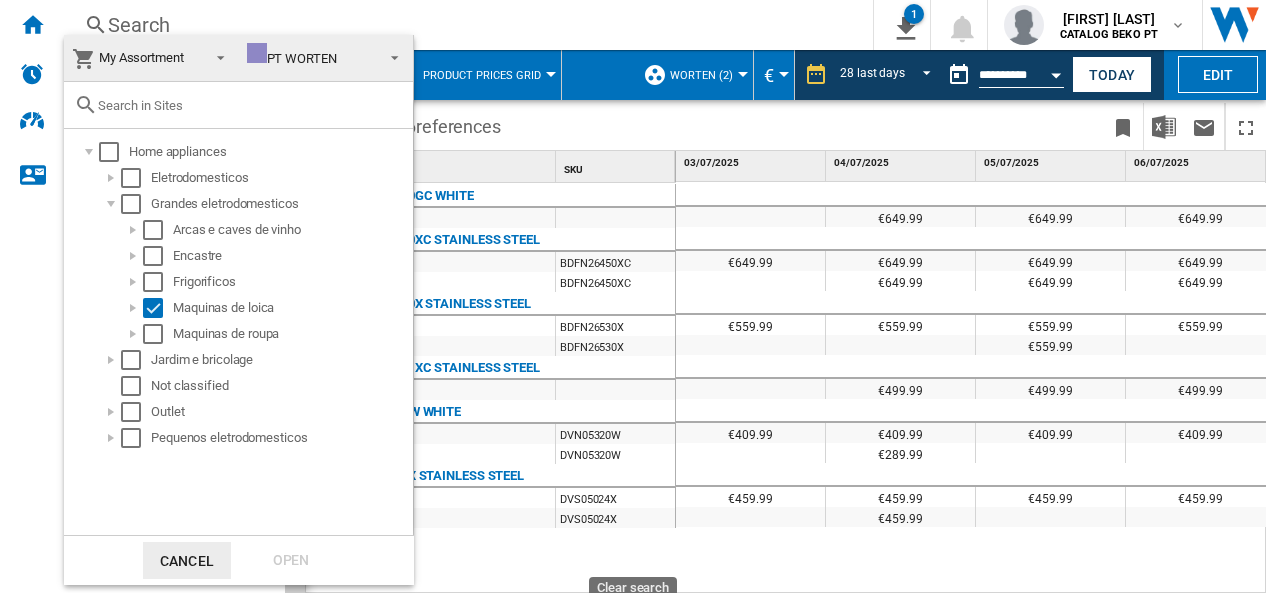 click at bounding box center (250, 105) 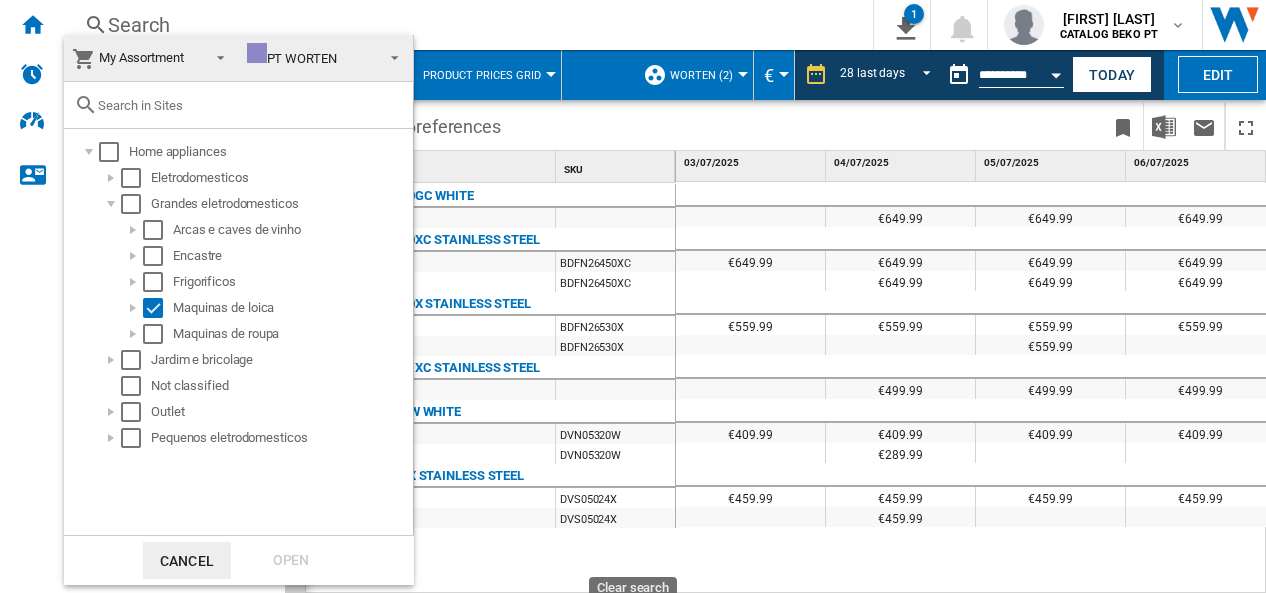 paste on "BDFN26420XA" 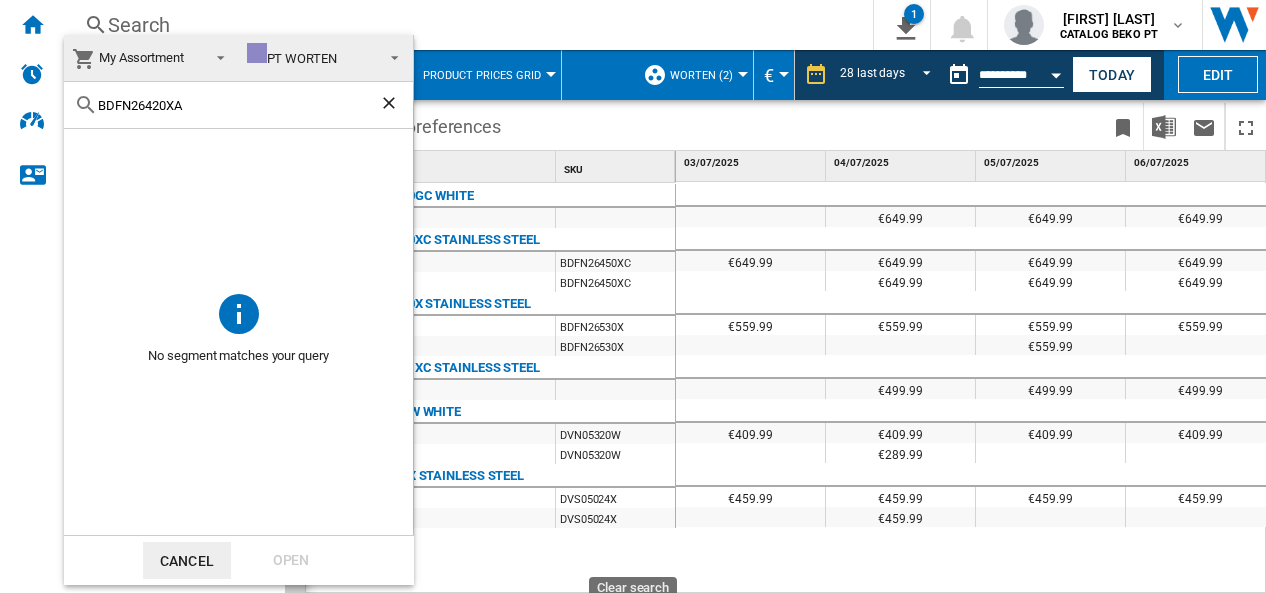 type on "BDFN26420XA" 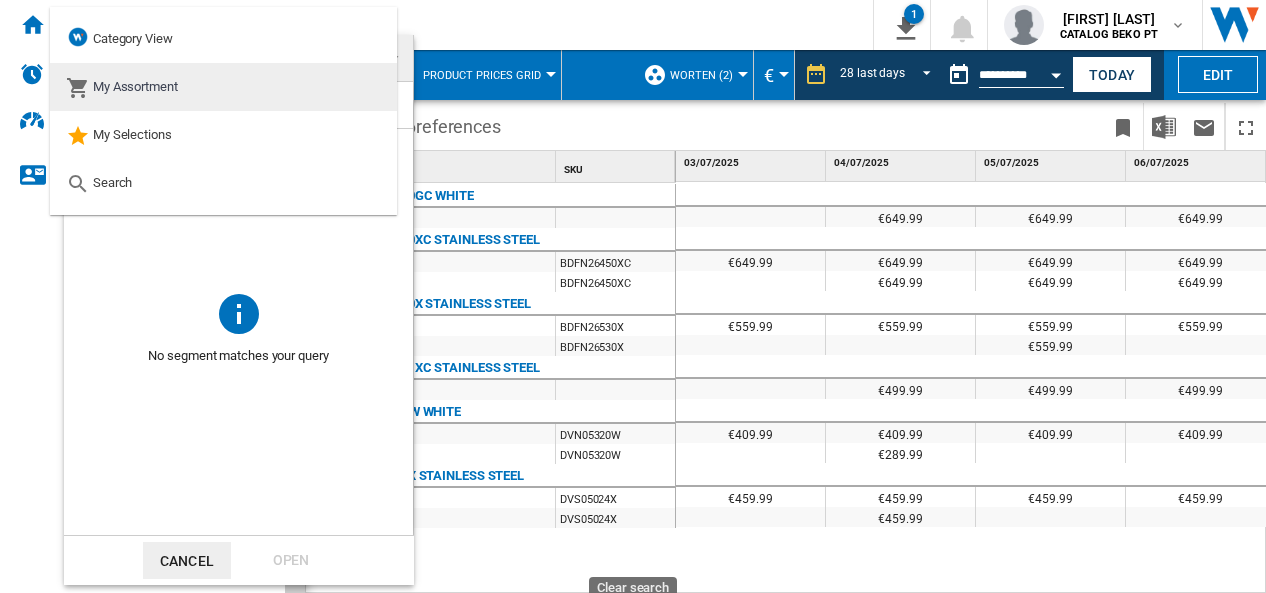 click on "My Assortment" at bounding box center [223, 87] 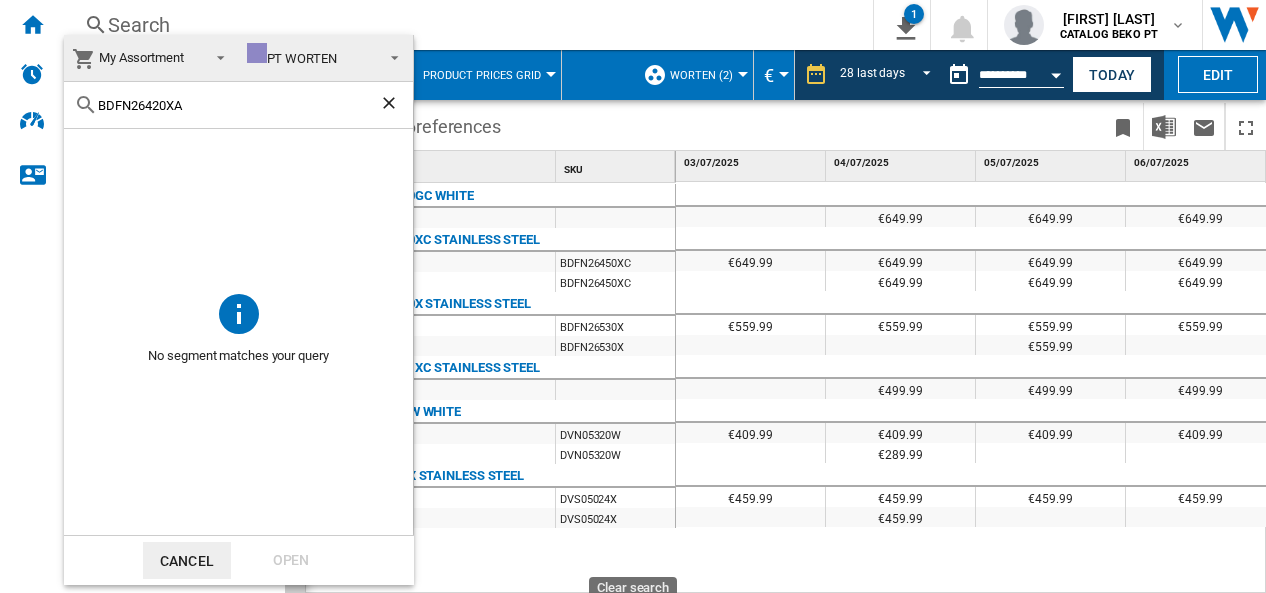 click on "My Assortment" at bounding box center [135, 58] 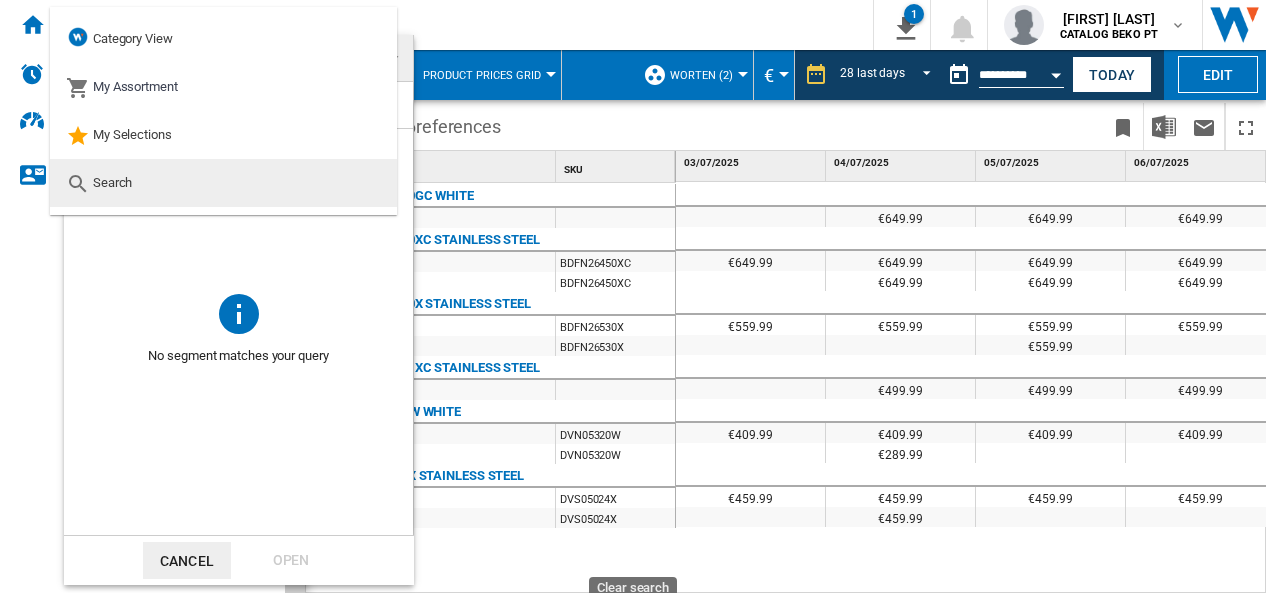 click on "Search" at bounding box center (223, 183) 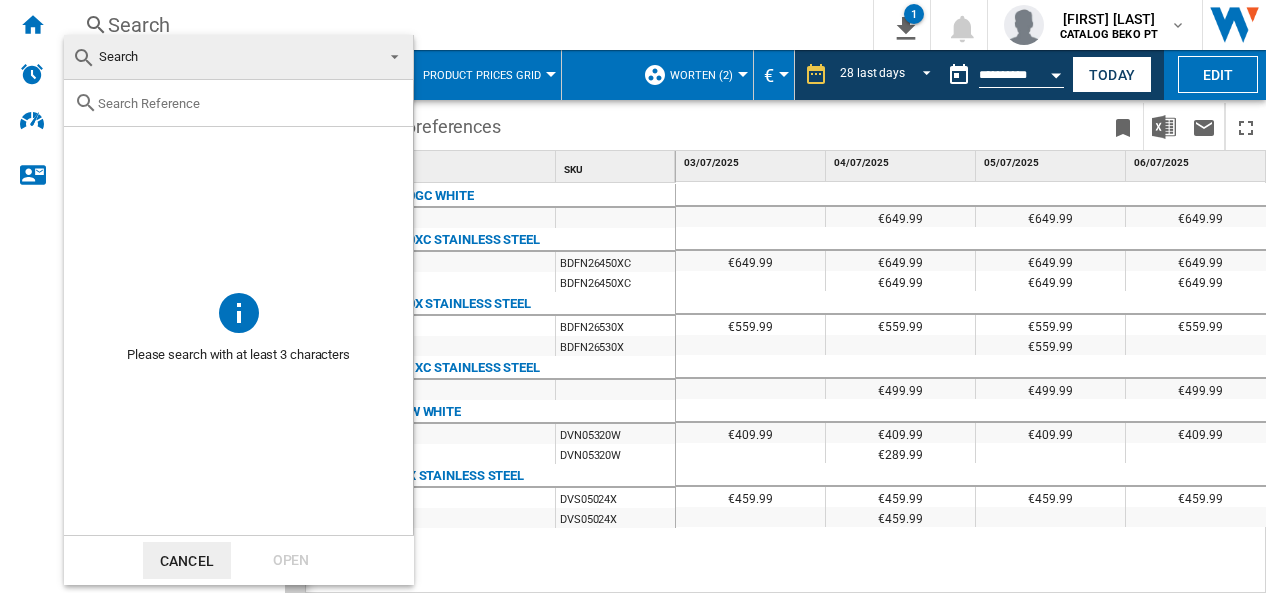 click at bounding box center [250, 103] 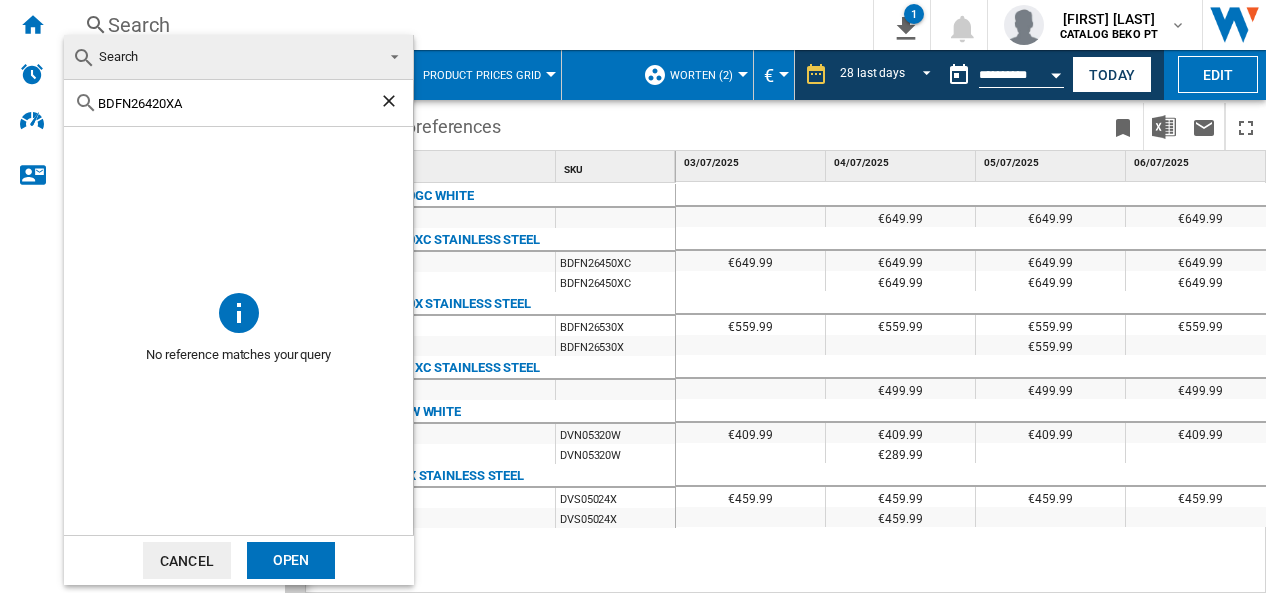 drag, startPoint x: 280, startPoint y: 110, endPoint x: 18, endPoint y: 91, distance: 262.68802 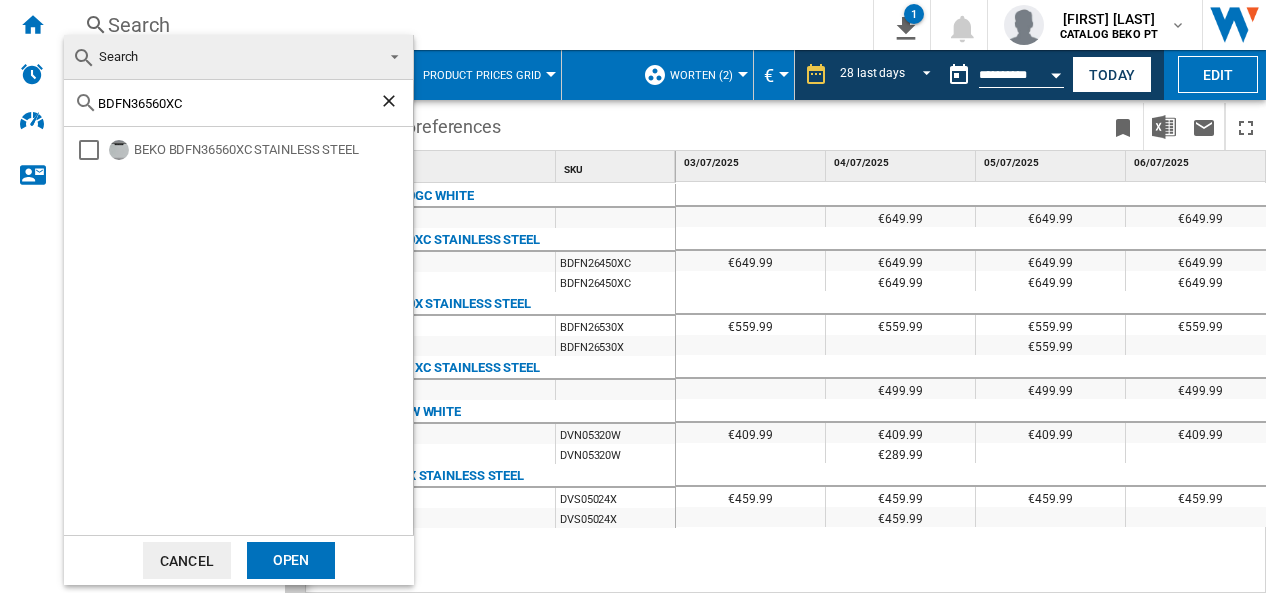 type on "BDFN36560XC" 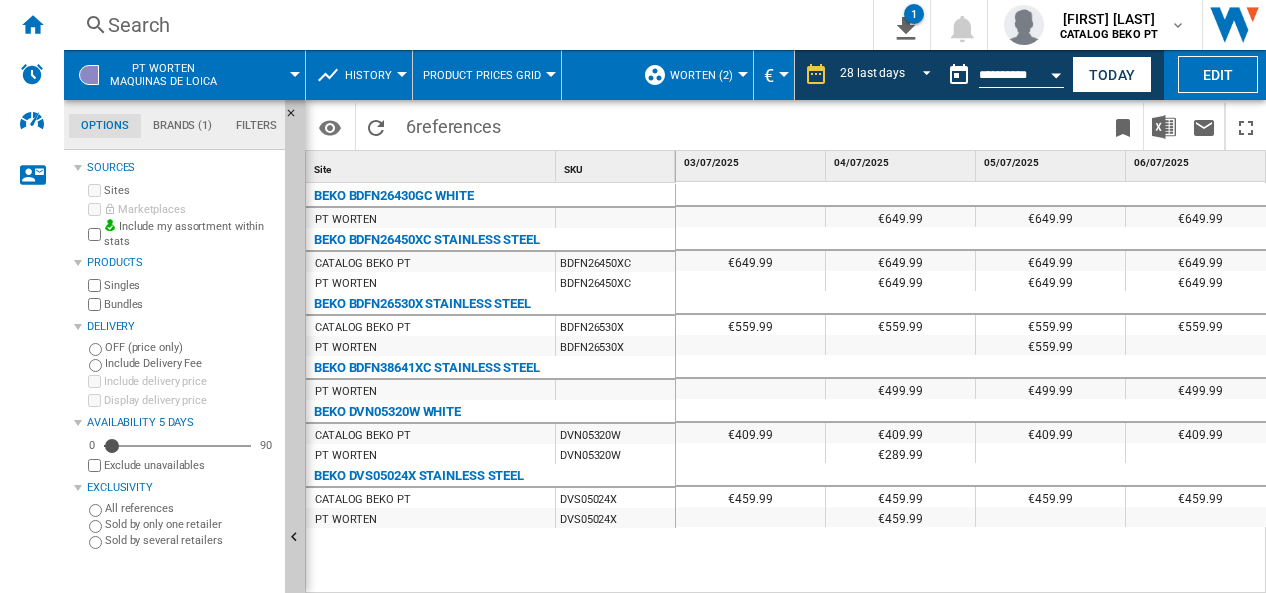 click on "PT WORTEN Maquinas de loica" at bounding box center [163, 75] 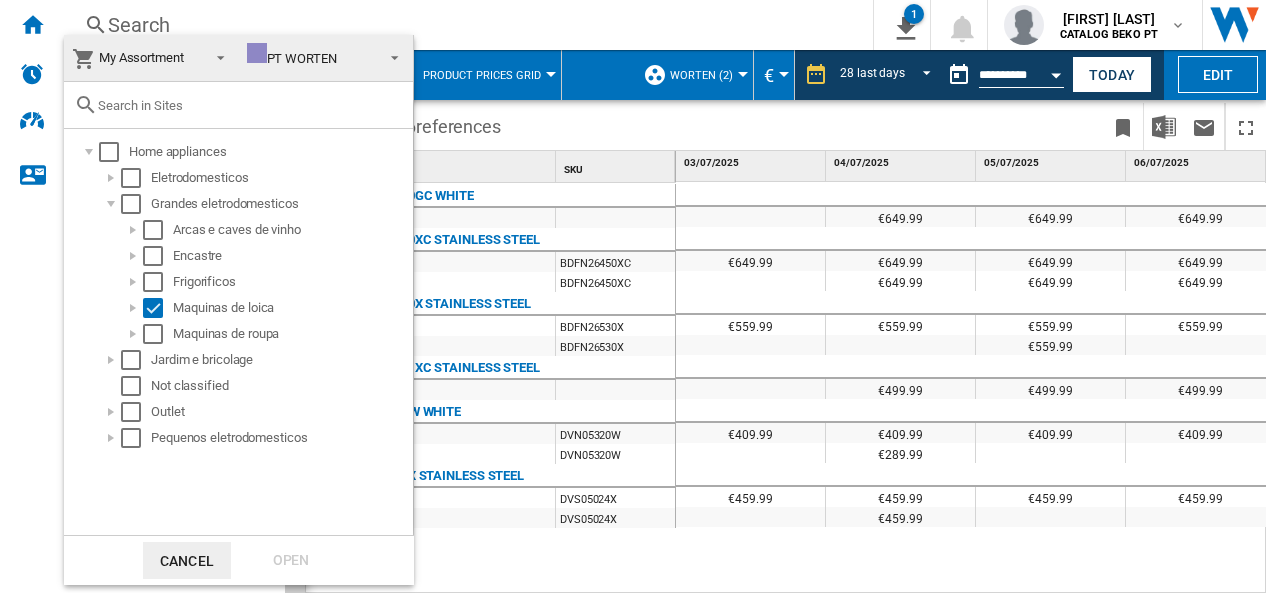 click on "My Assortment" at bounding box center (135, 58) 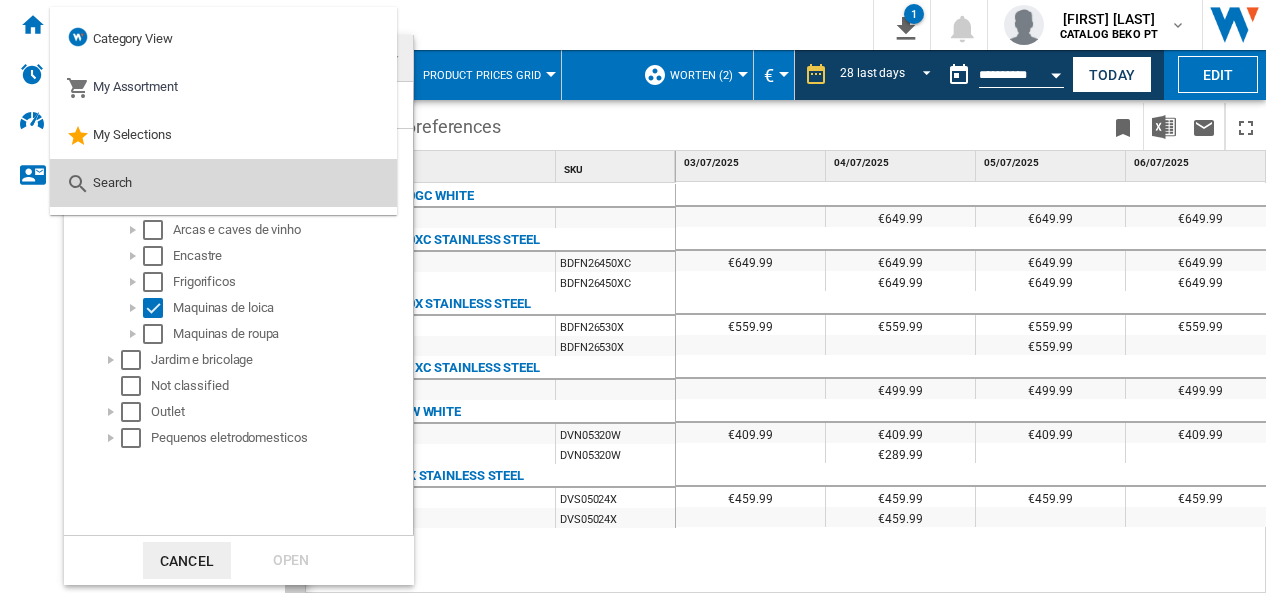 click on "Search" at bounding box center [223, 183] 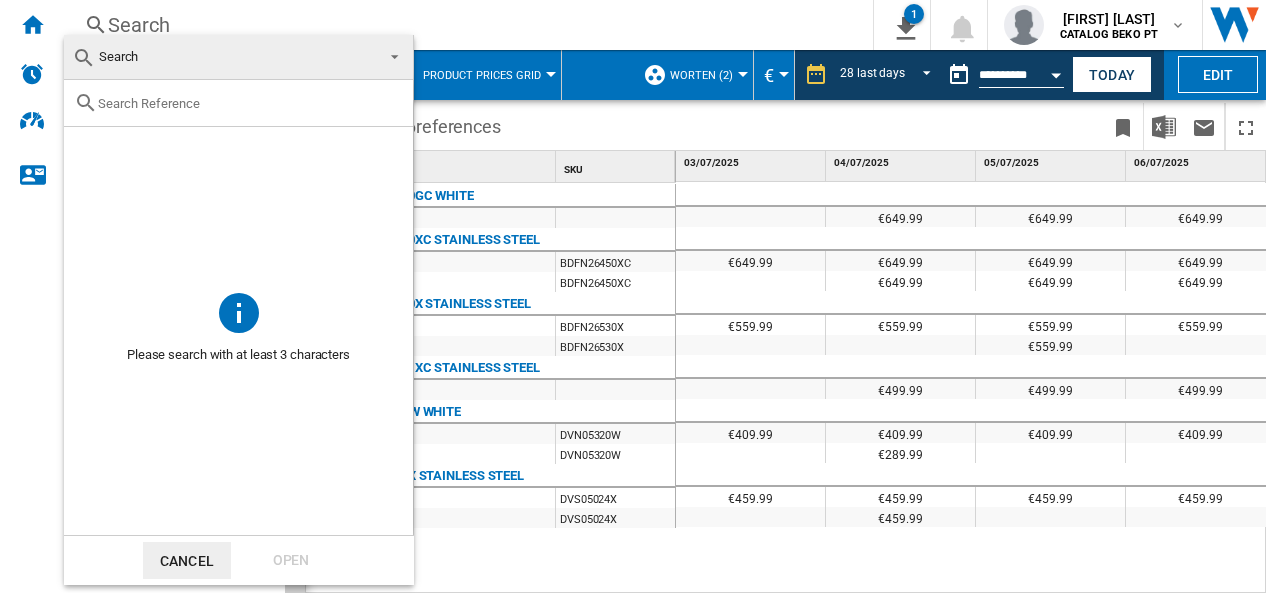 click at bounding box center [250, 103] 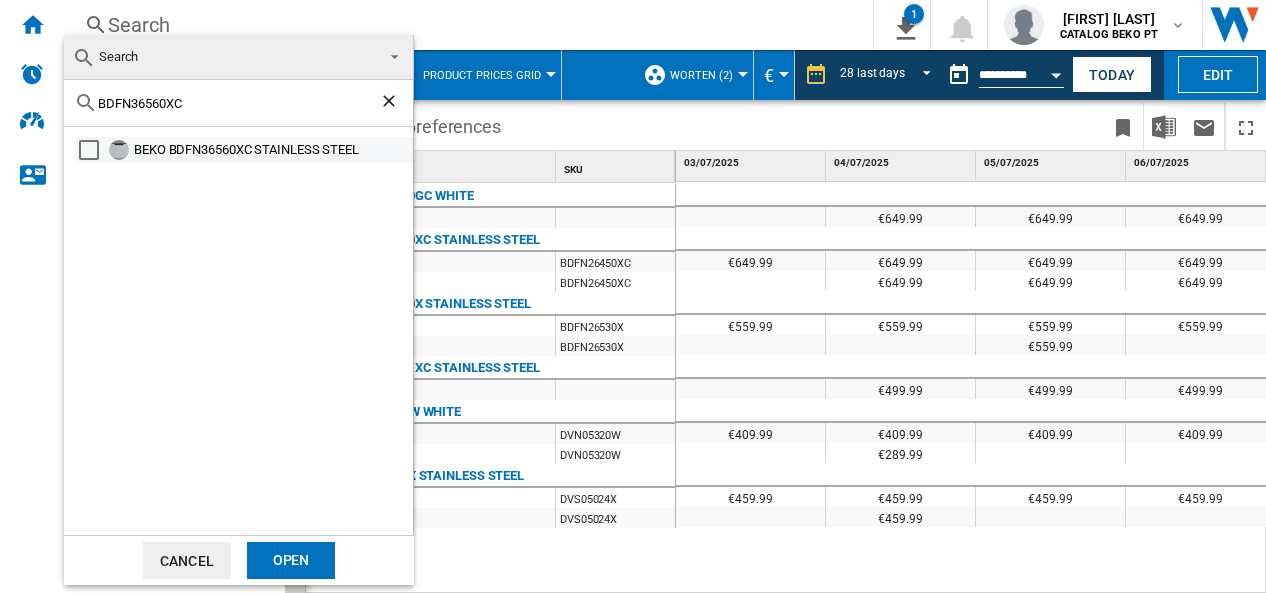 type on "BDFN36560XC" 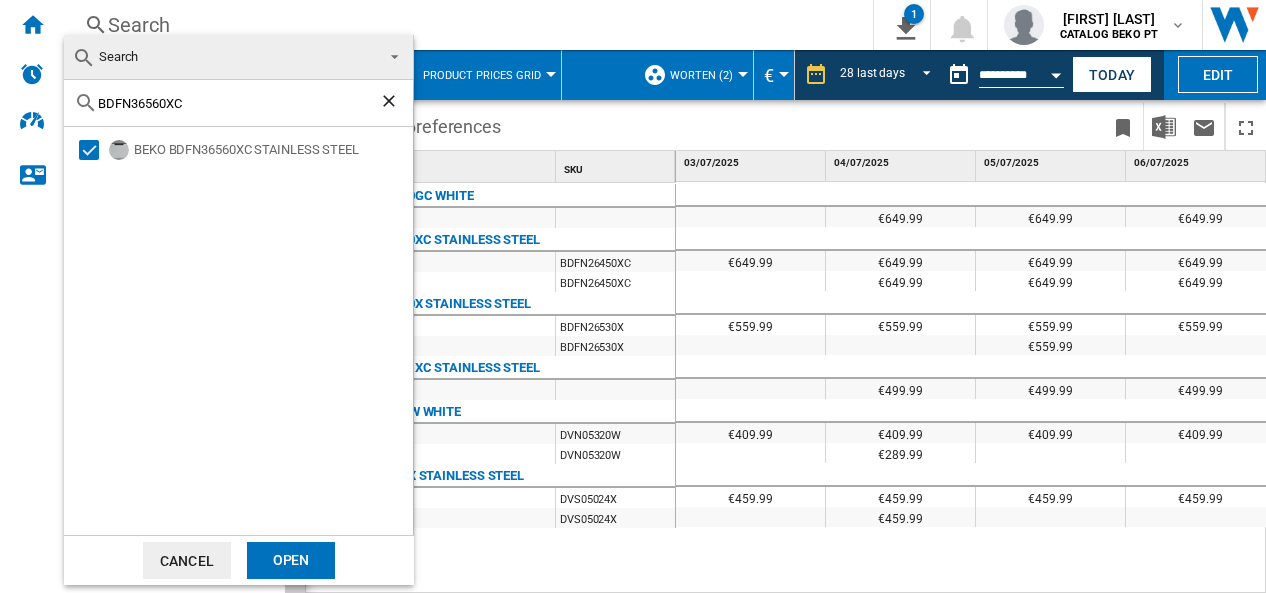 click on "Open" at bounding box center [291, 560] 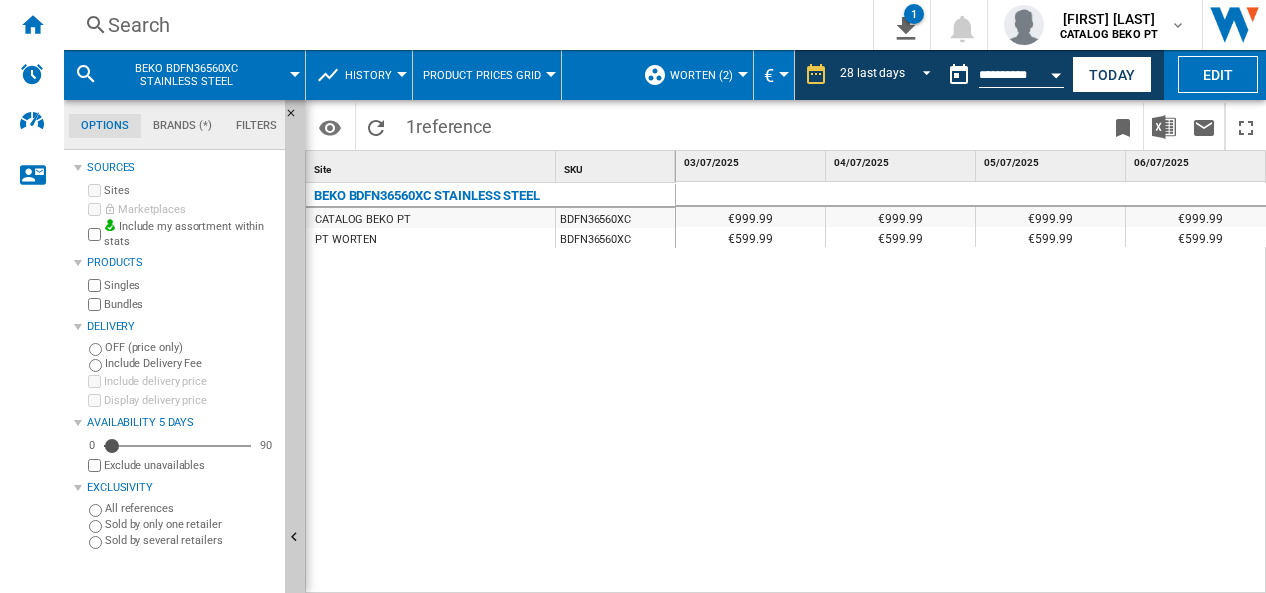drag, startPoint x: 724, startPoint y: 581, endPoint x: 756, endPoint y: 588, distance: 32.75668 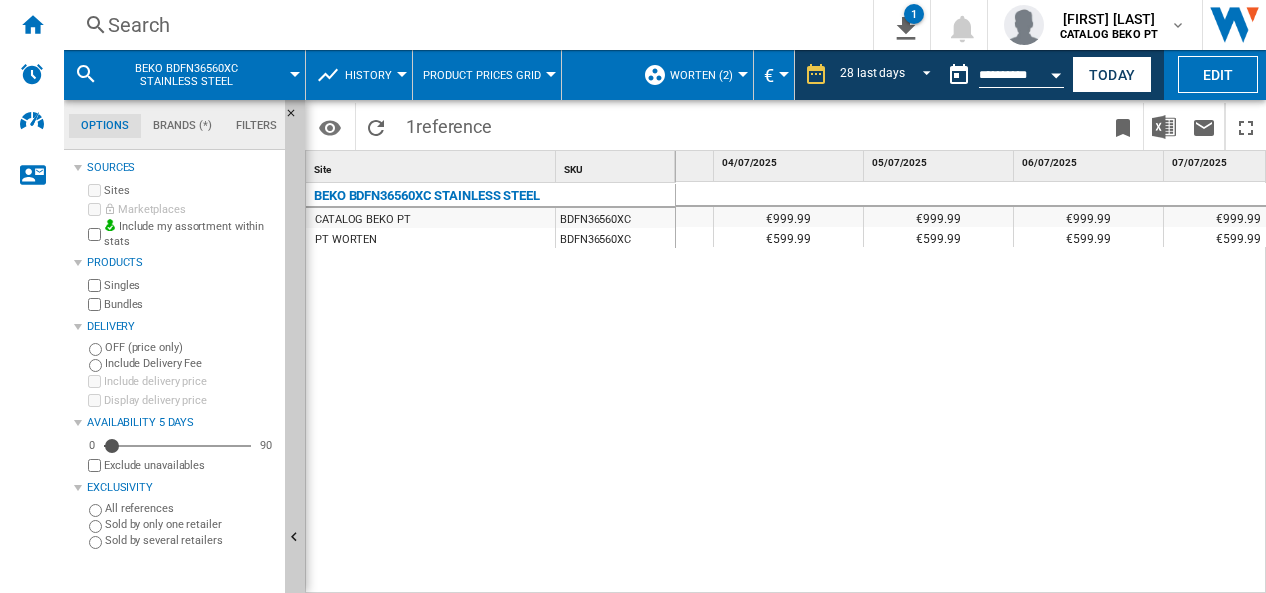 scroll, scrollTop: 0, scrollLeft: 176, axis: horizontal 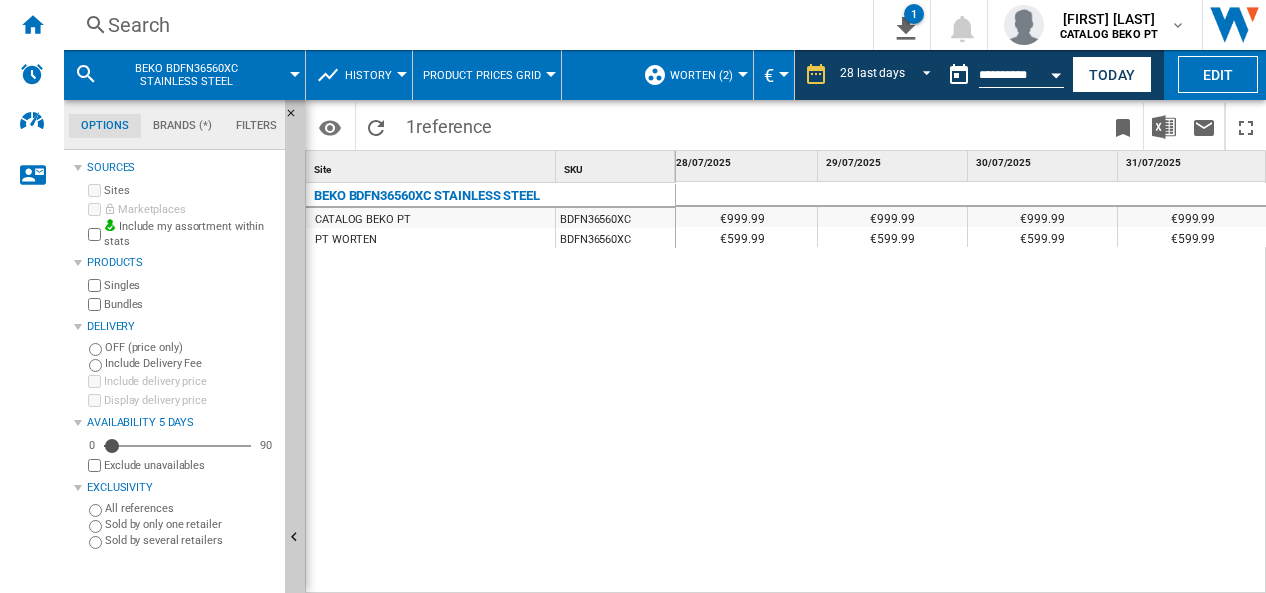 click on "BEKO BDFN36560XC STAINLESS STEEL
CATALOG BEKO PT
BDFN36560XC
PT WORTEN
BDFN36560XC" at bounding box center [491, 384] 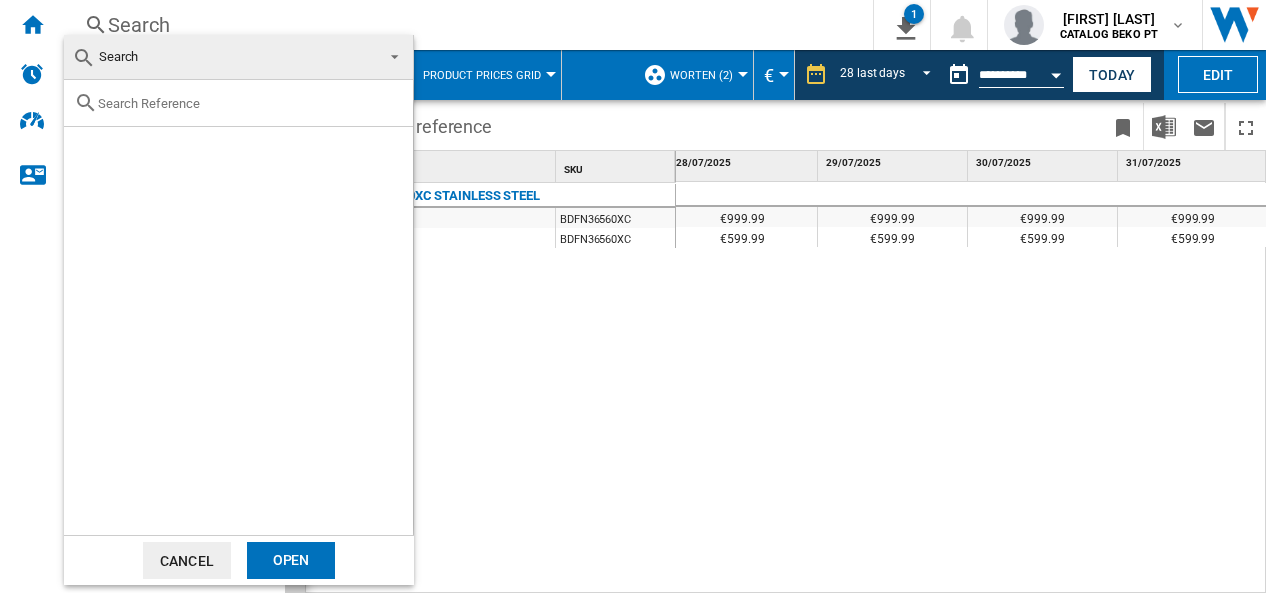 click at bounding box center [250, 103] 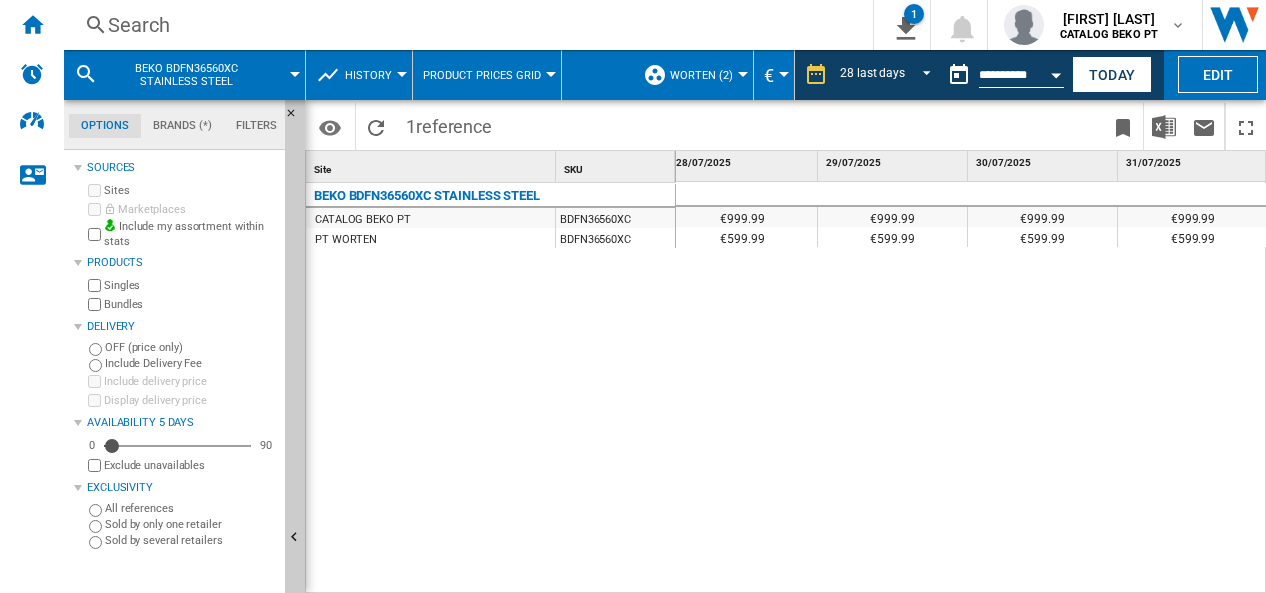 click on "History" at bounding box center (373, 75) 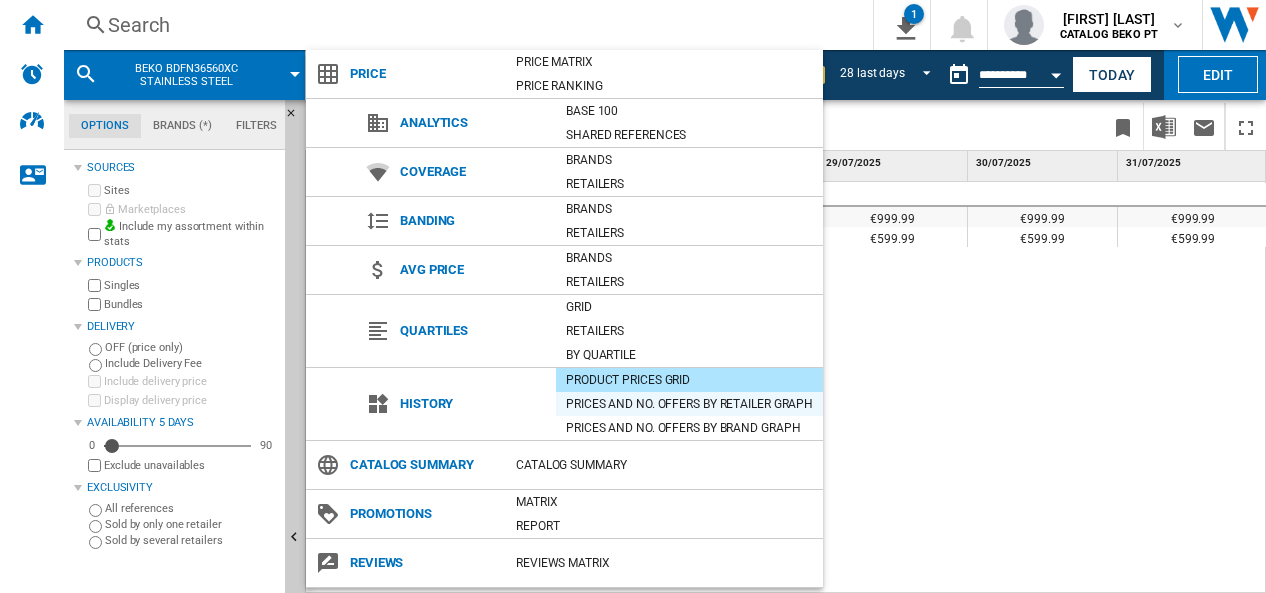 click on "Prices and No. offers by retailer graph" at bounding box center [689, 404] 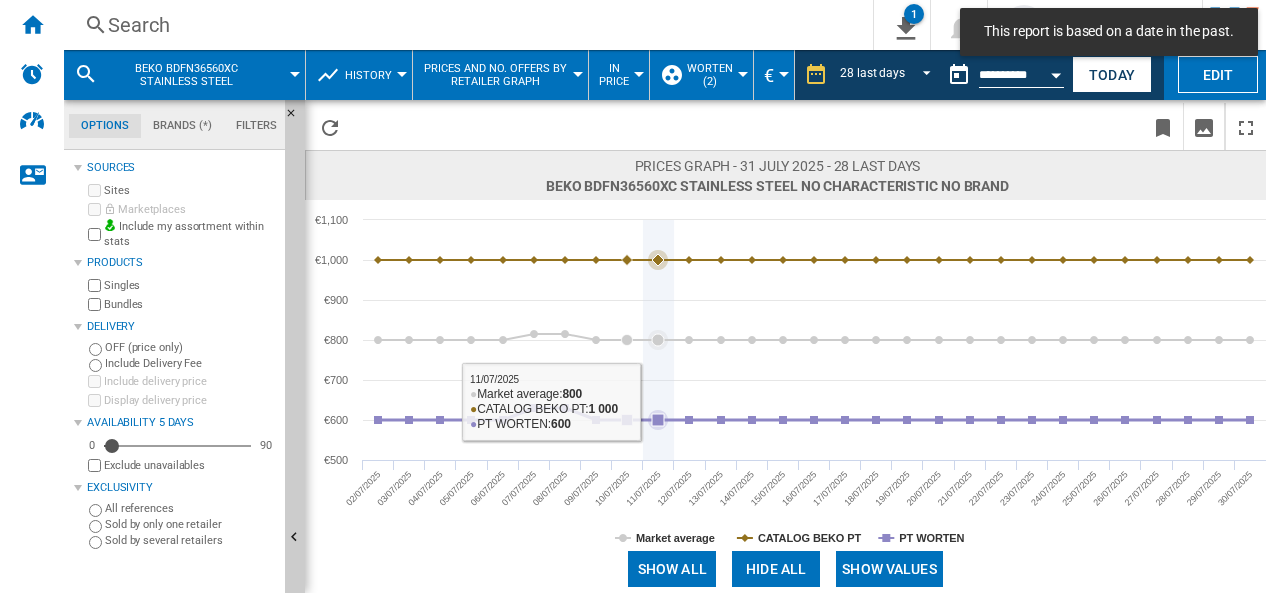 click 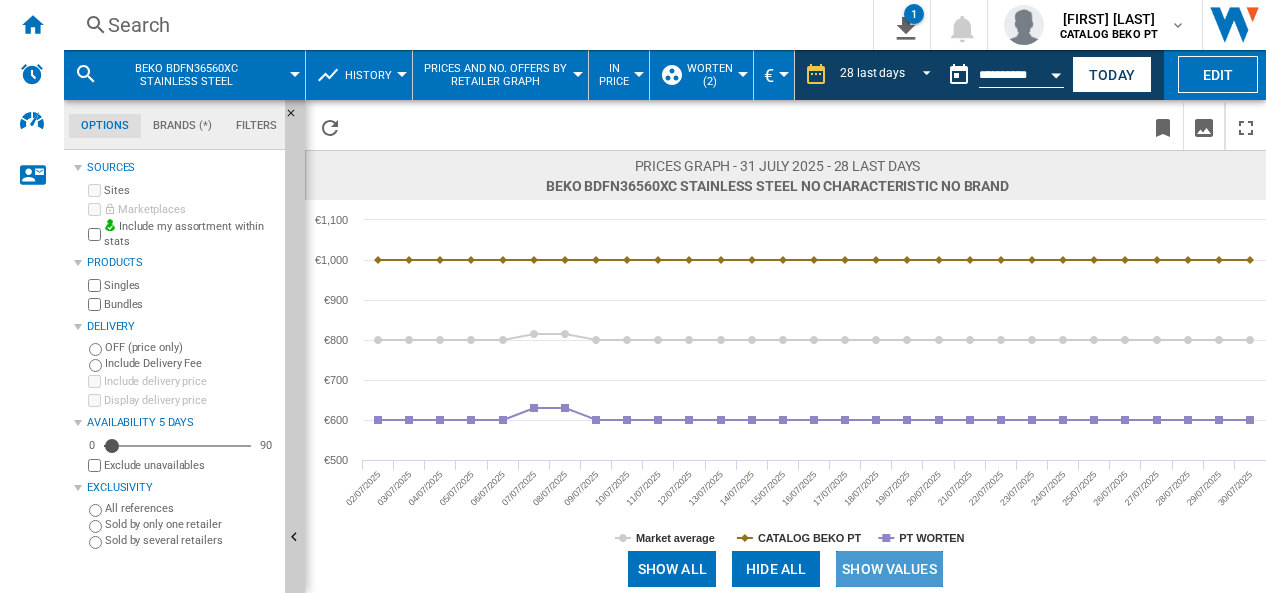 click on "Show values" at bounding box center [889, 569] 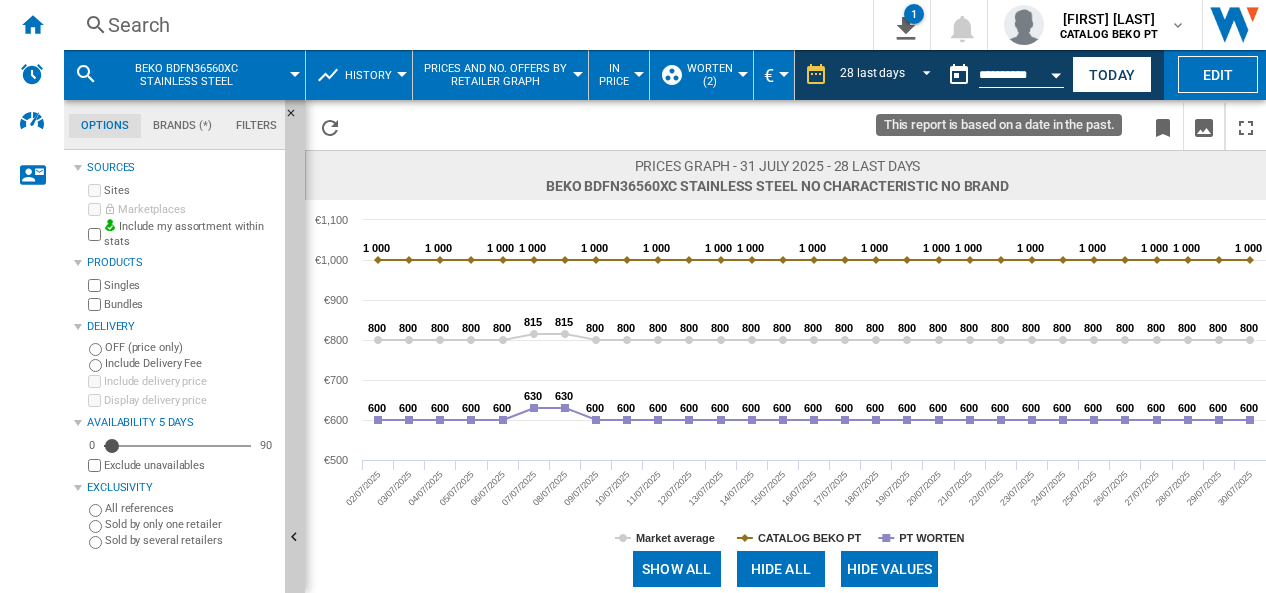 click at bounding box center (959, 75) 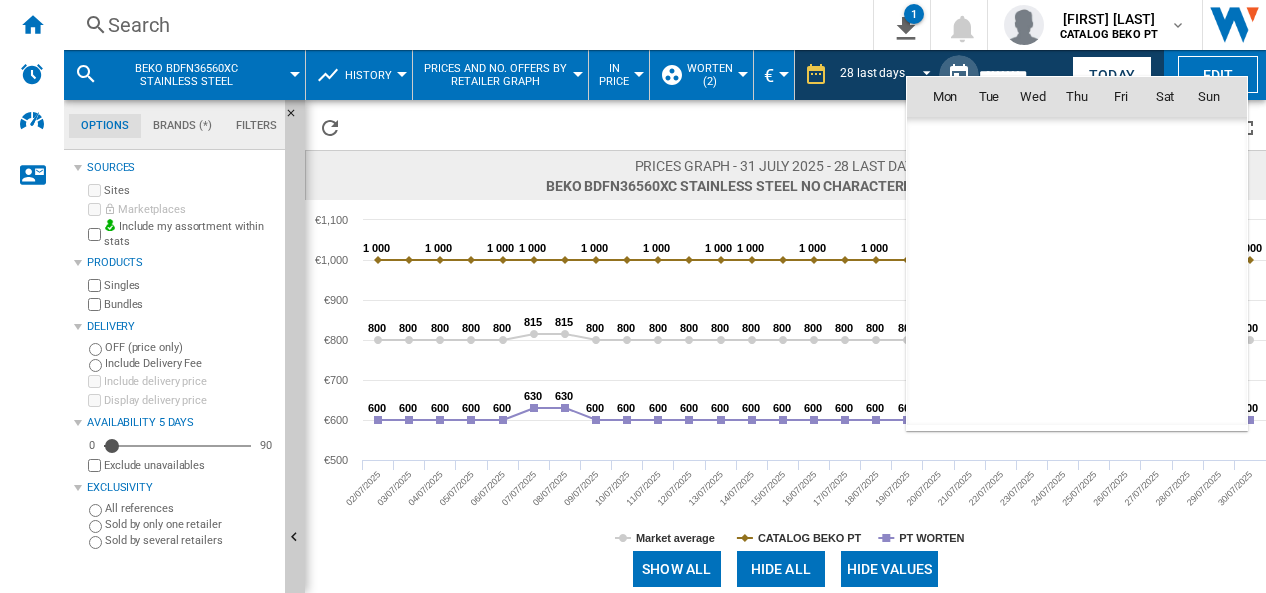 scroll, scrollTop: 9275, scrollLeft: 0, axis: vertical 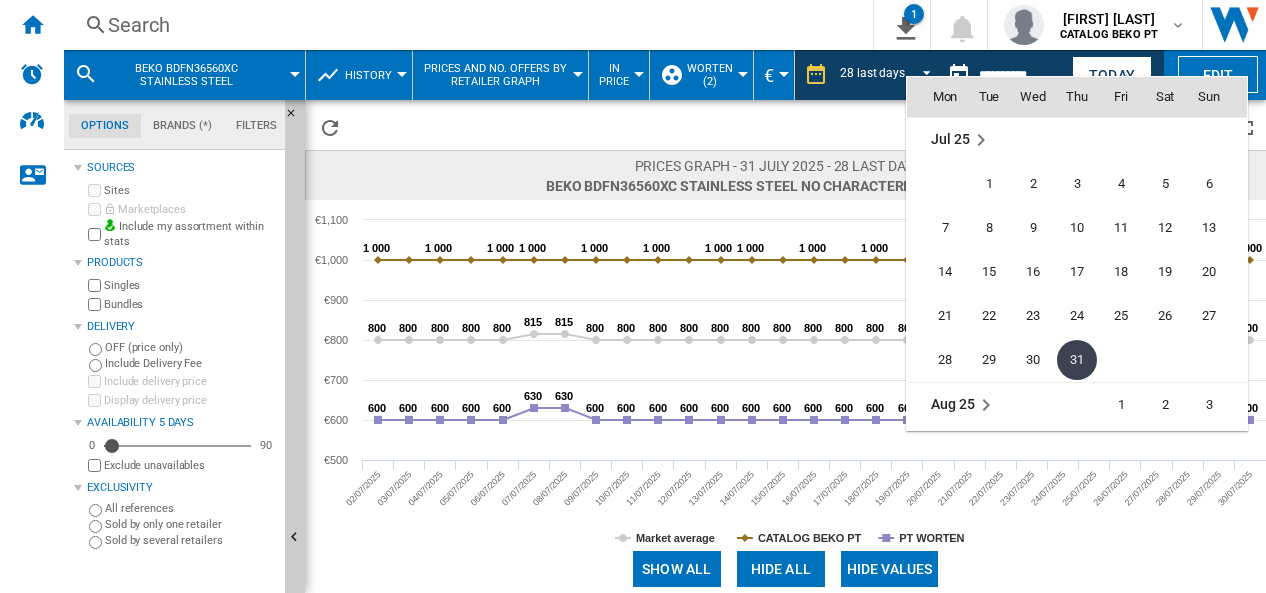 click at bounding box center [633, 296] 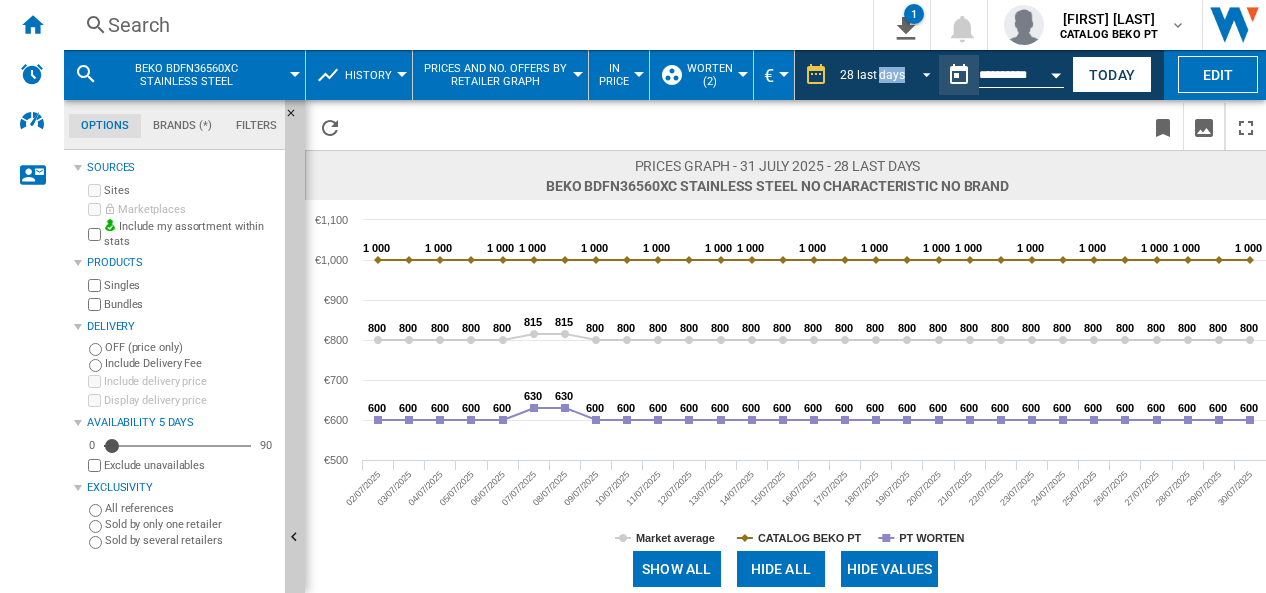 click on "28 last days" at bounding box center (872, 75) 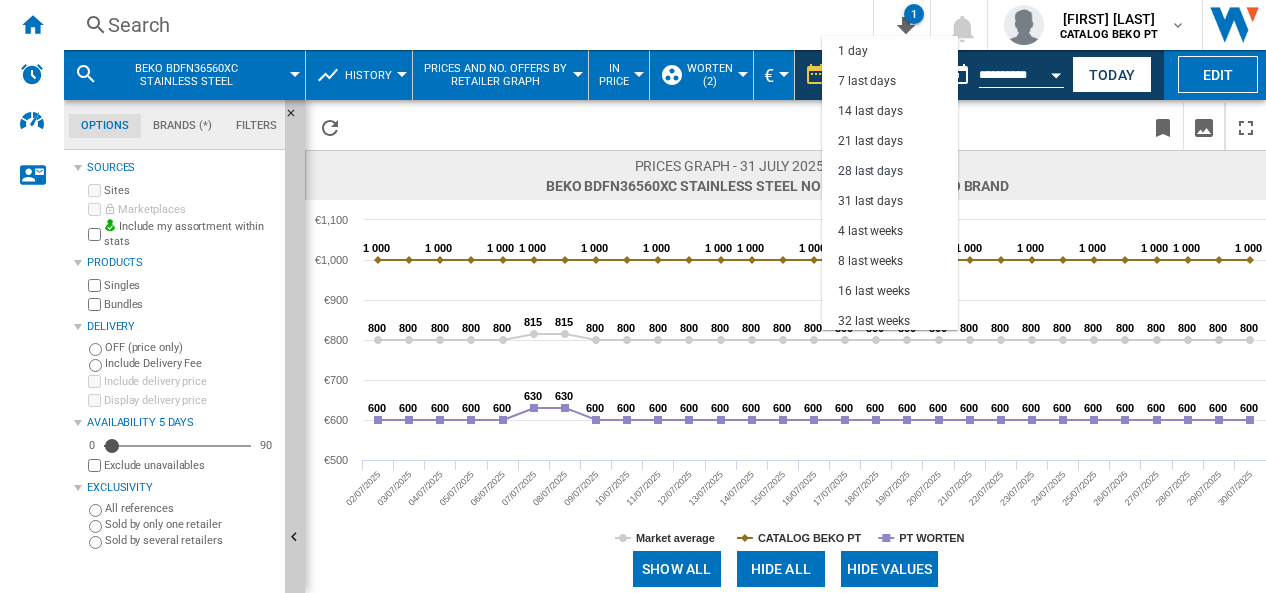 scroll, scrollTop: 96, scrollLeft: 0, axis: vertical 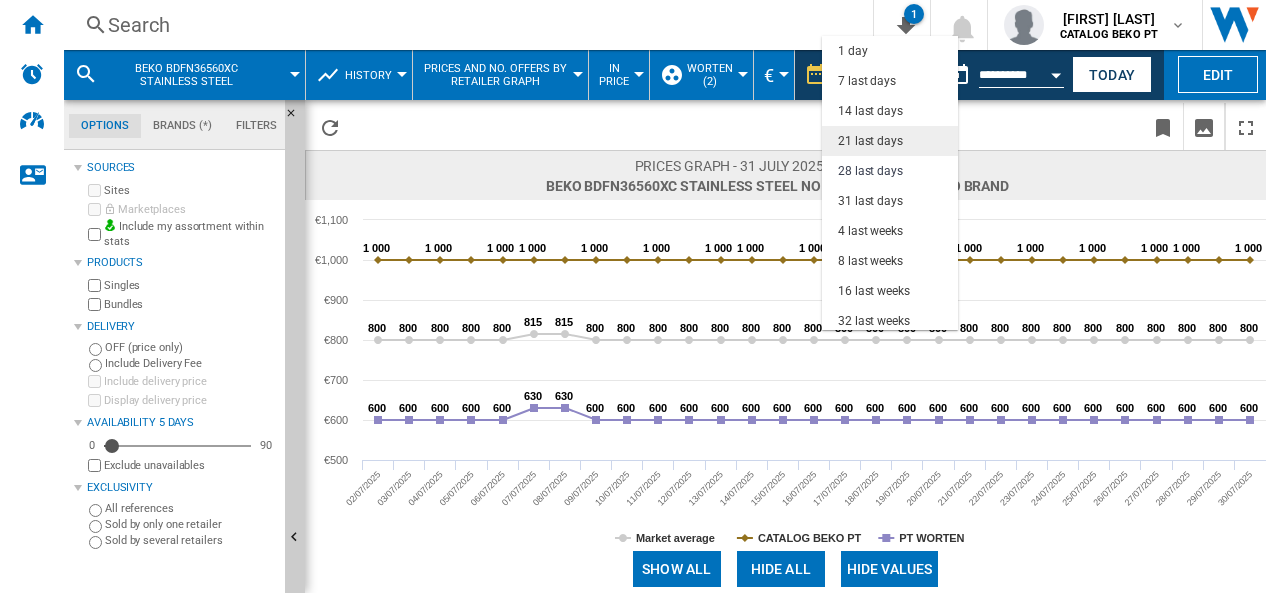 click on "21 last days" at bounding box center (870, 141) 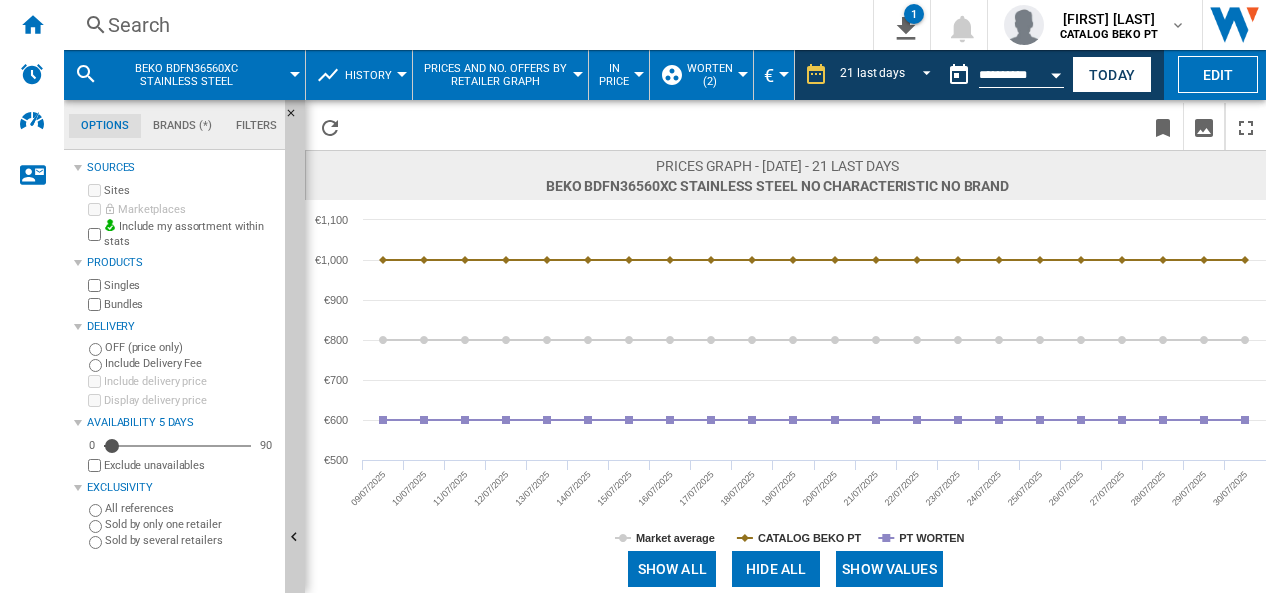 click on "BEKO BDFN36560XC STAINLESS STEEL" at bounding box center [186, 75] 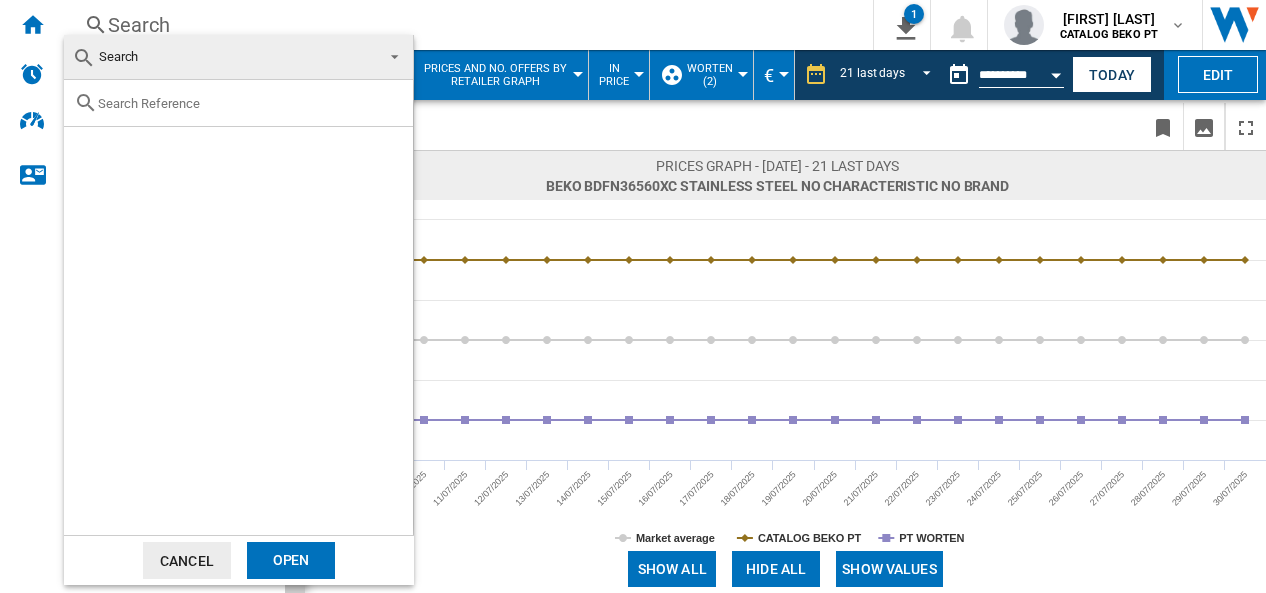 click at bounding box center (250, 103) 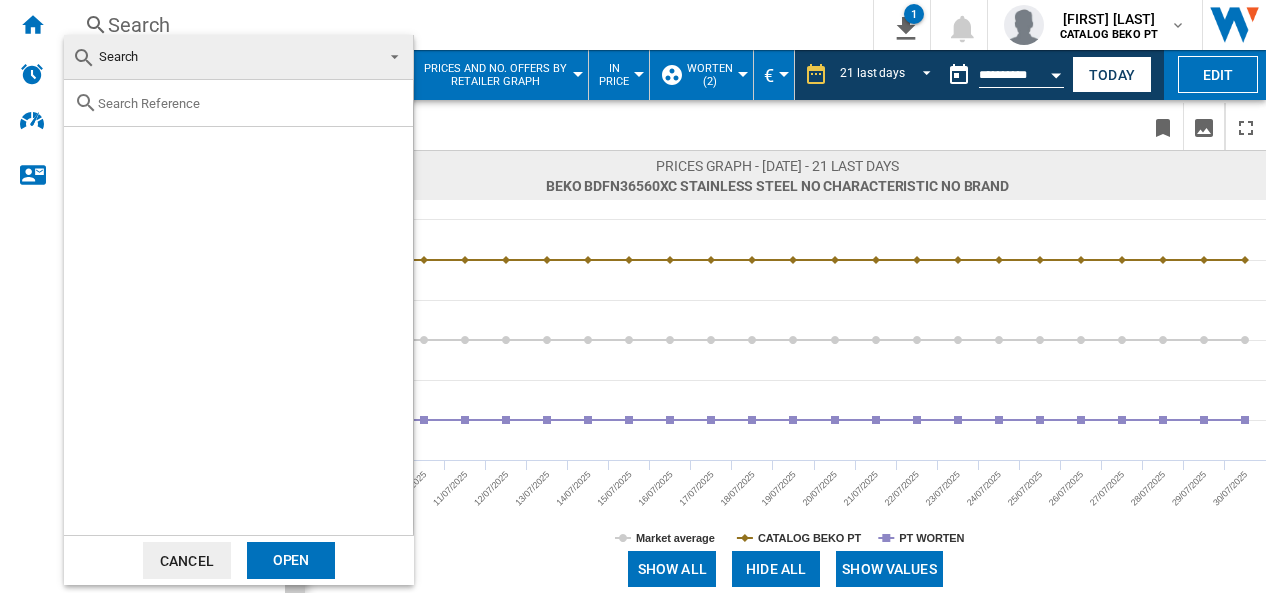 paste on "BDFN26440X" 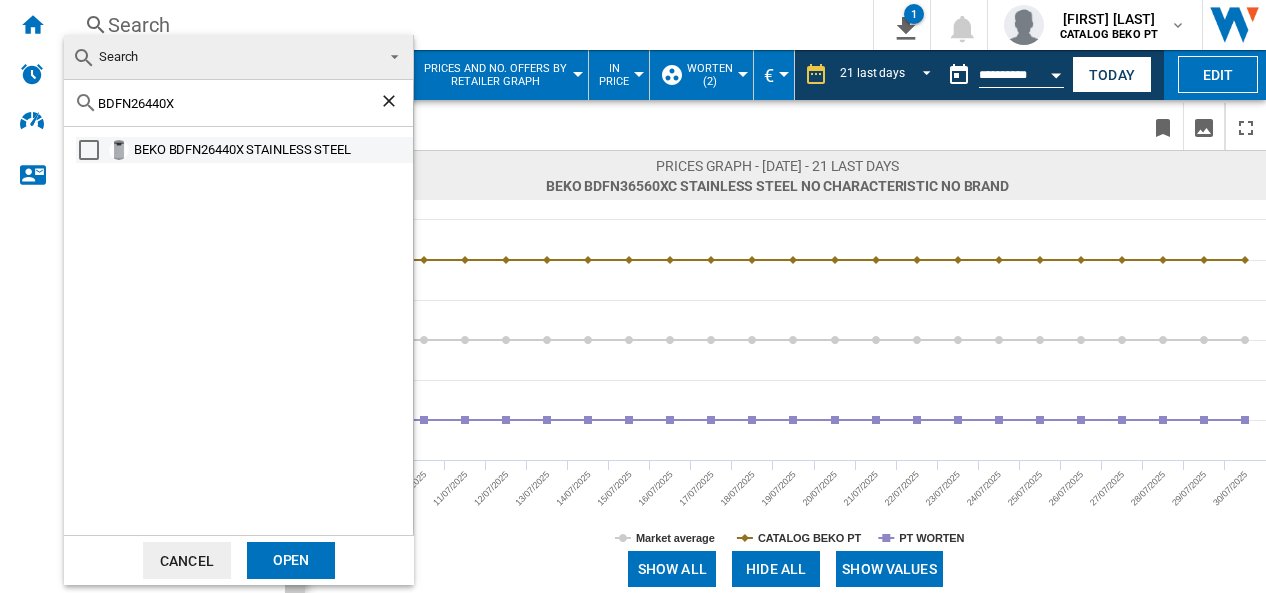 type on "BDFN26440X" 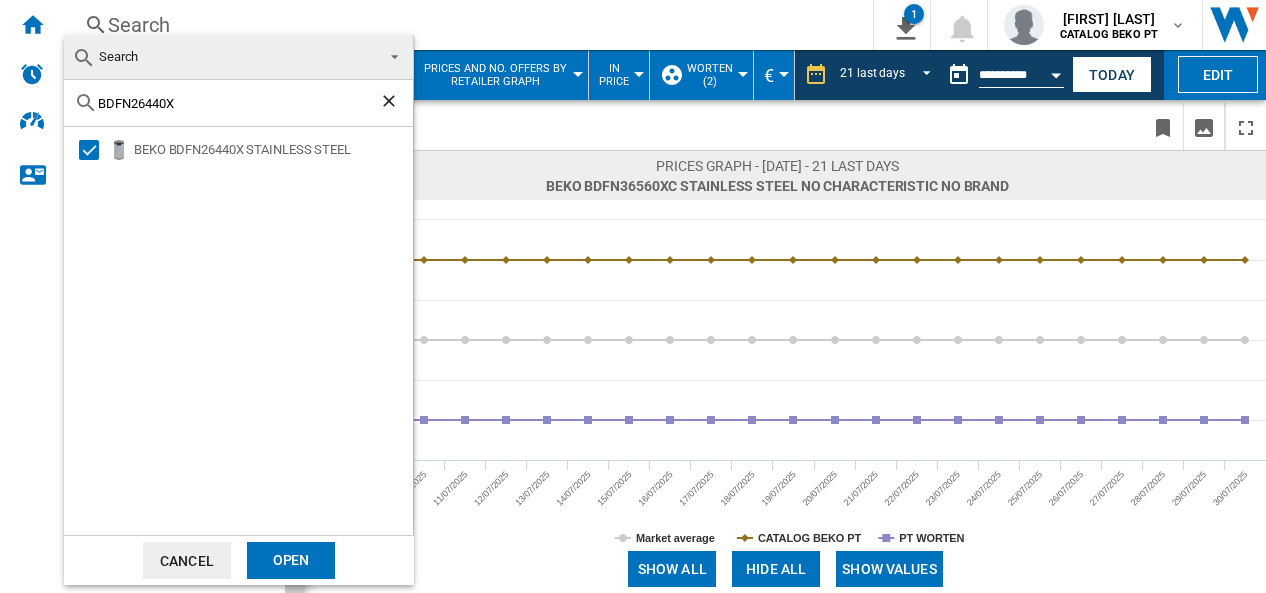 click on "Open" at bounding box center [291, 560] 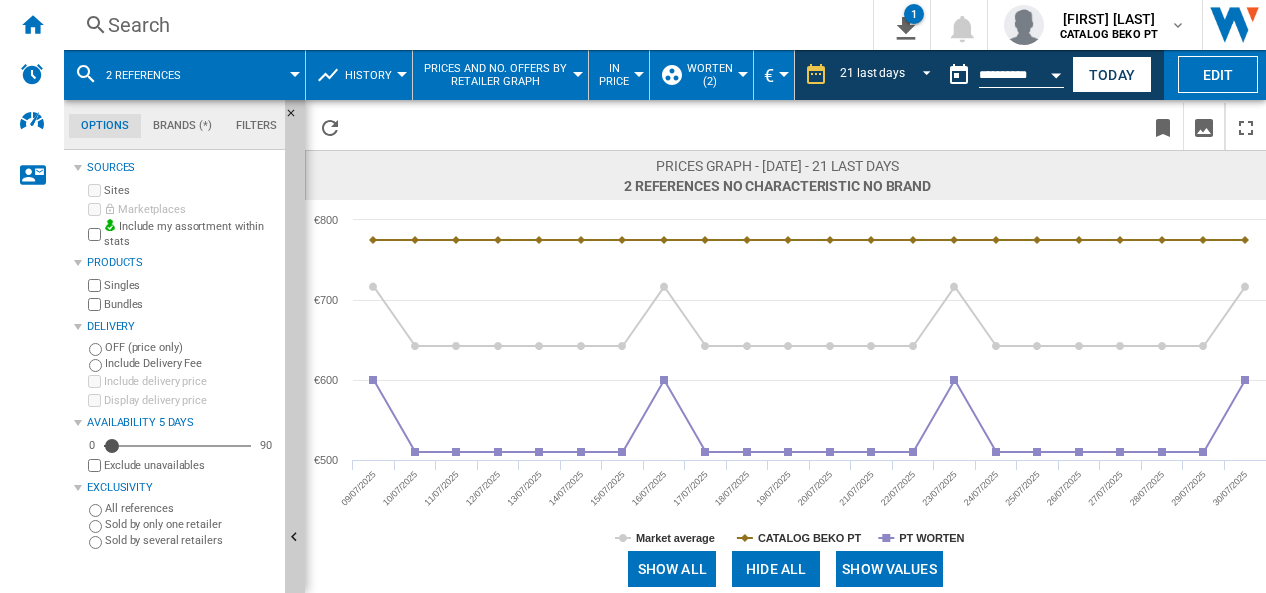 click at bounding box center (1056, 72) 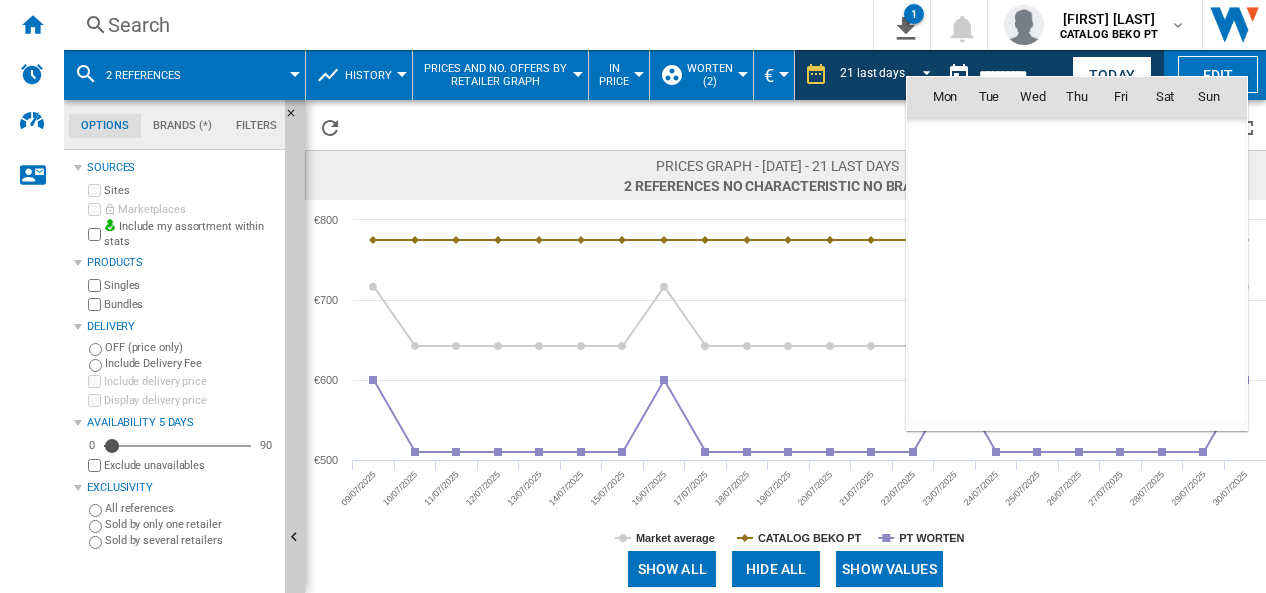 scroll, scrollTop: 9275, scrollLeft: 0, axis: vertical 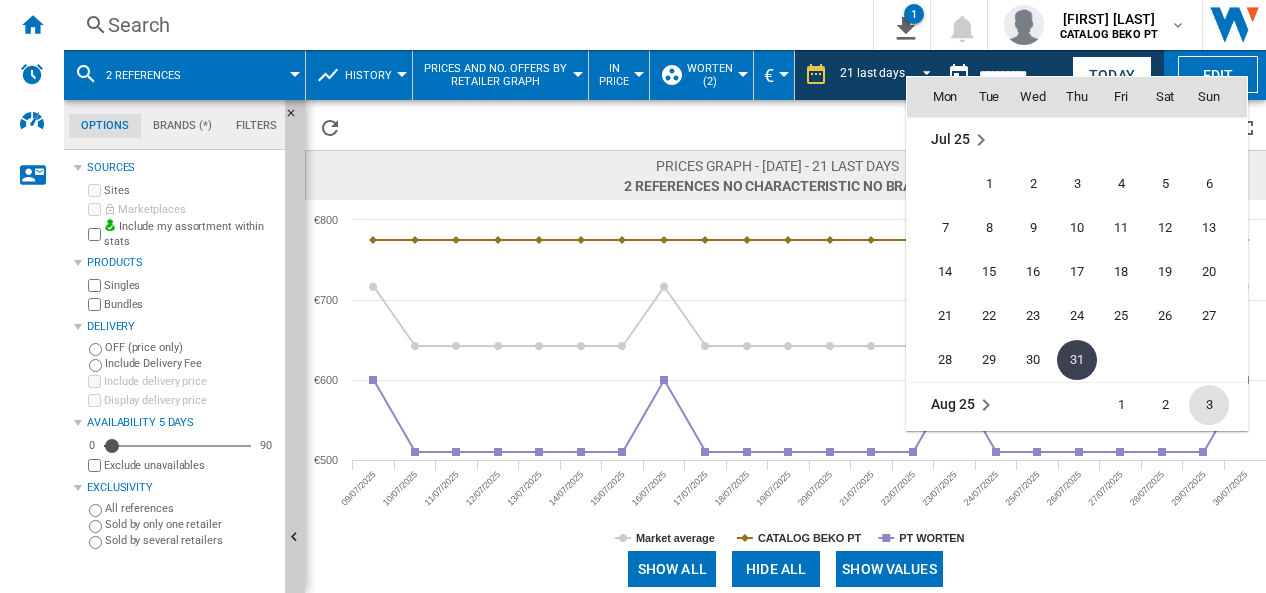 click on "3" at bounding box center (1209, 405) 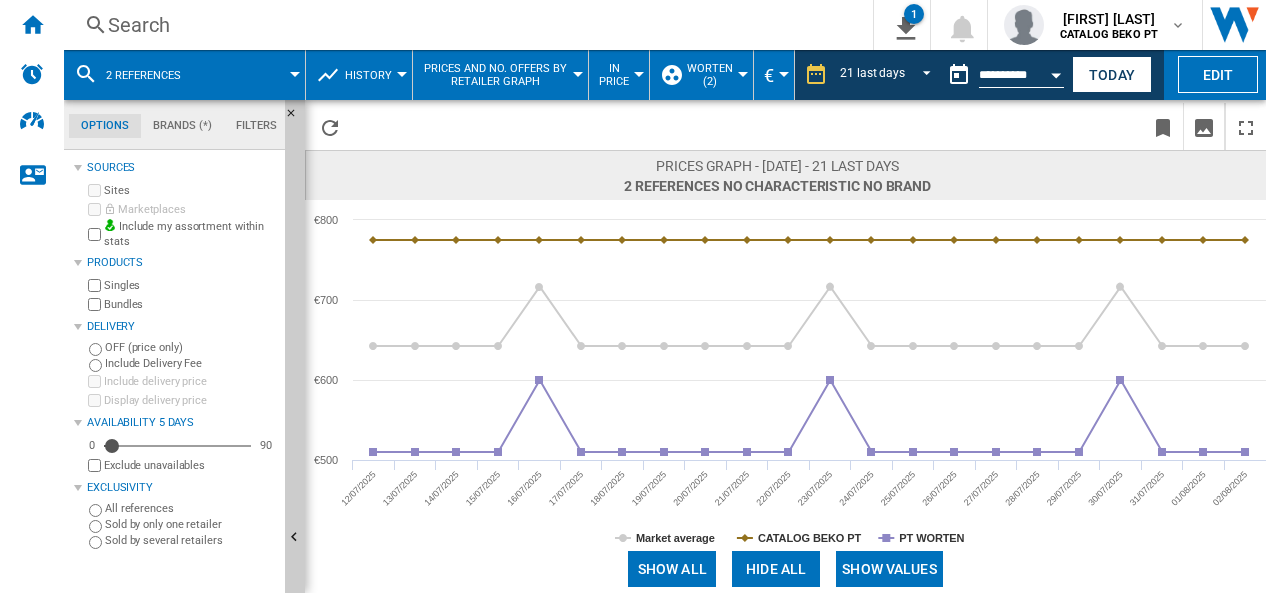 click on "Prices and No. offers by retailer graph" at bounding box center [495, 75] 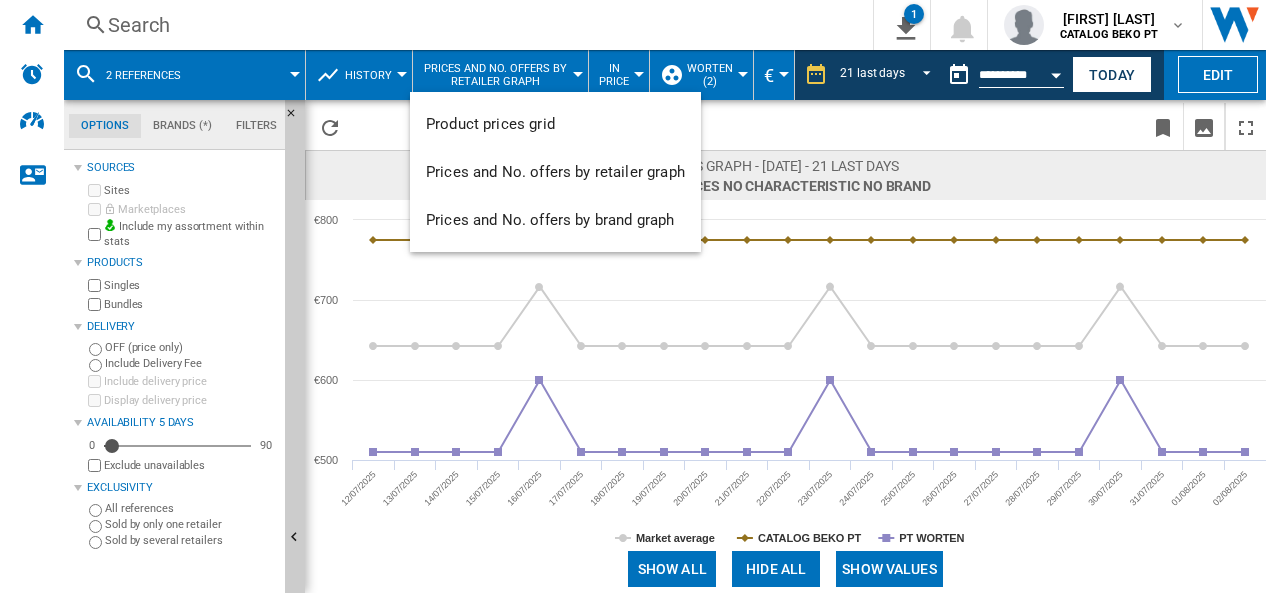 click at bounding box center [633, 296] 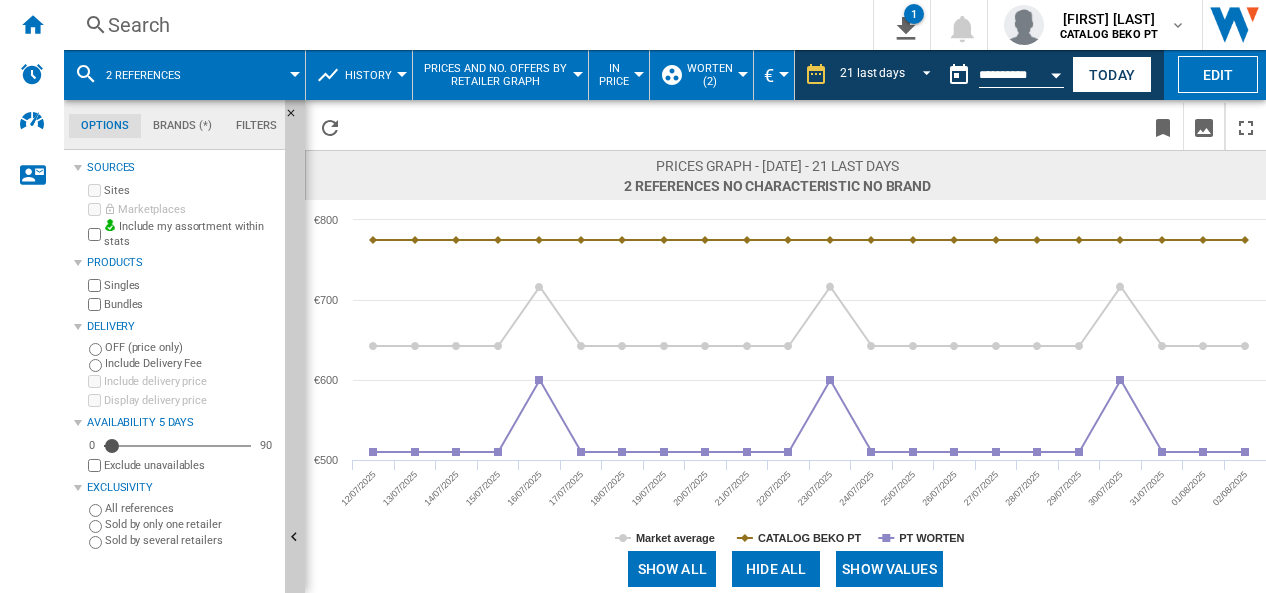 click on "History" at bounding box center [368, 75] 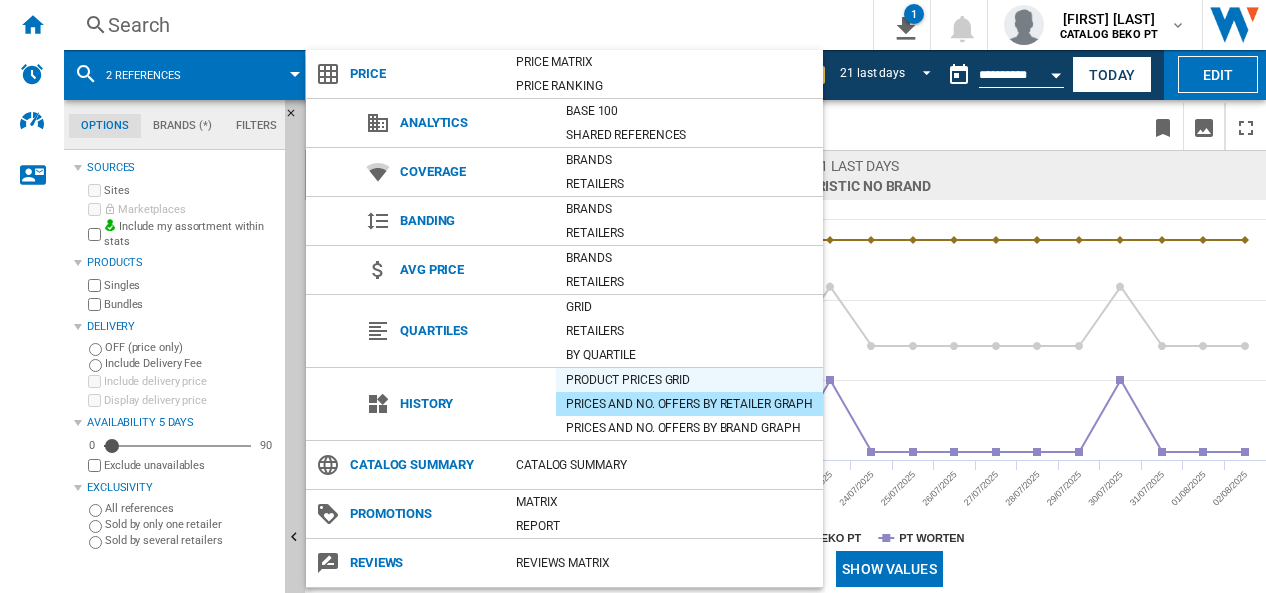 click on "Product prices grid" at bounding box center [689, 380] 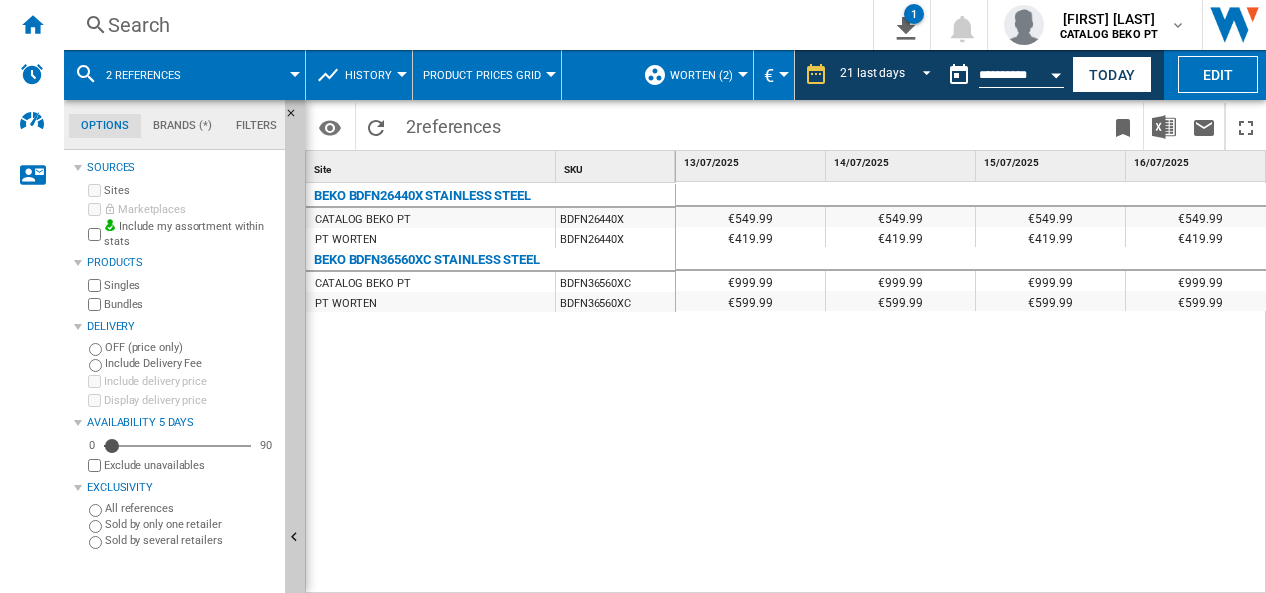 click on "2 references" at bounding box center [153, 75] 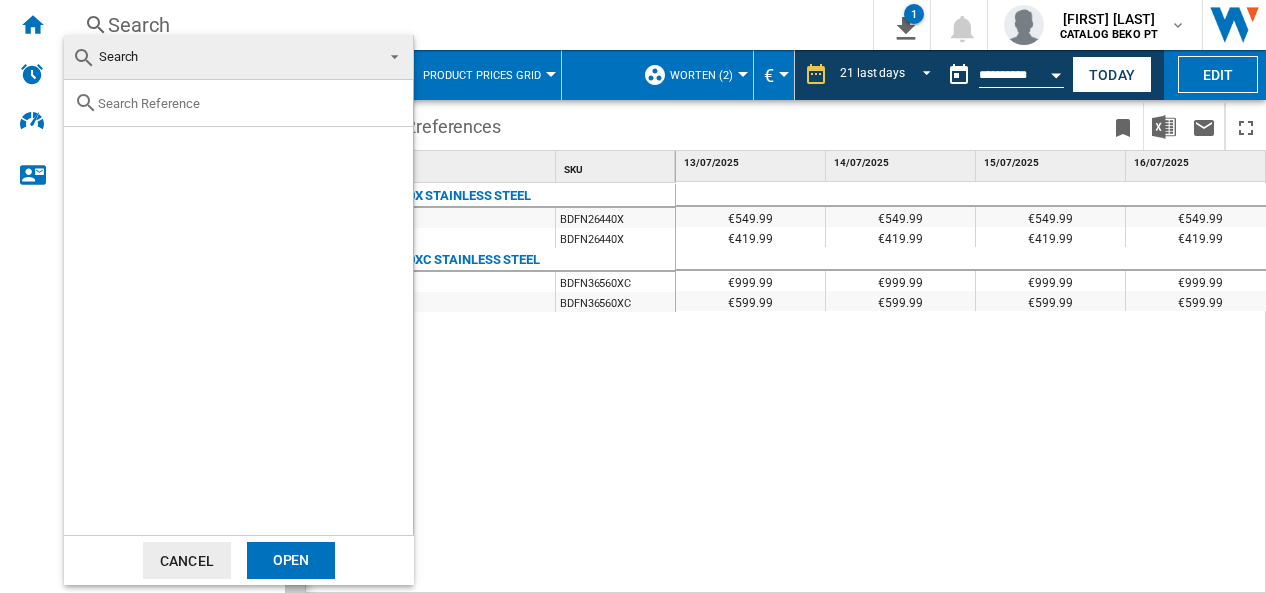 click at bounding box center (250, 103) 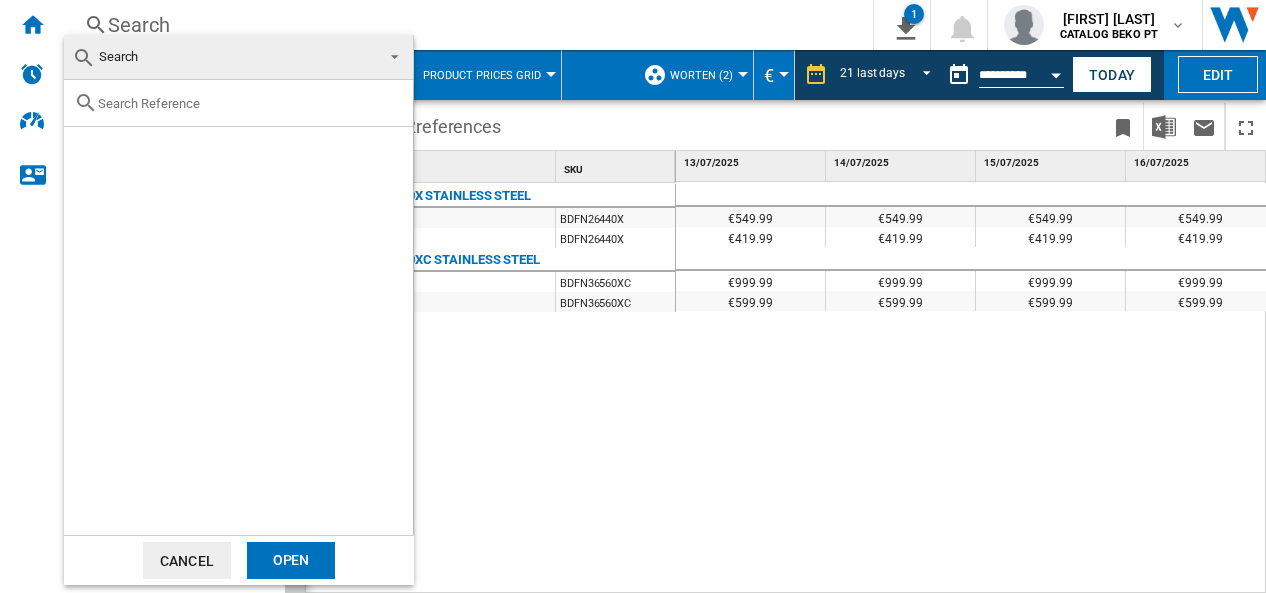 paste on "BDFN26450XC" 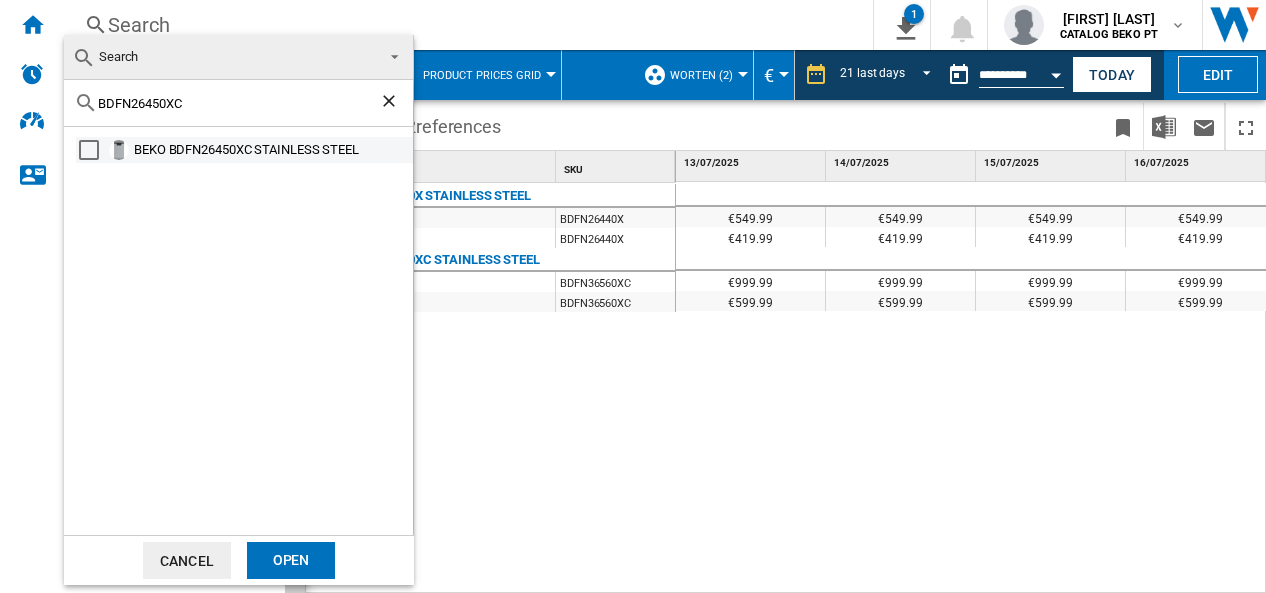 type on "BDFN26450XC" 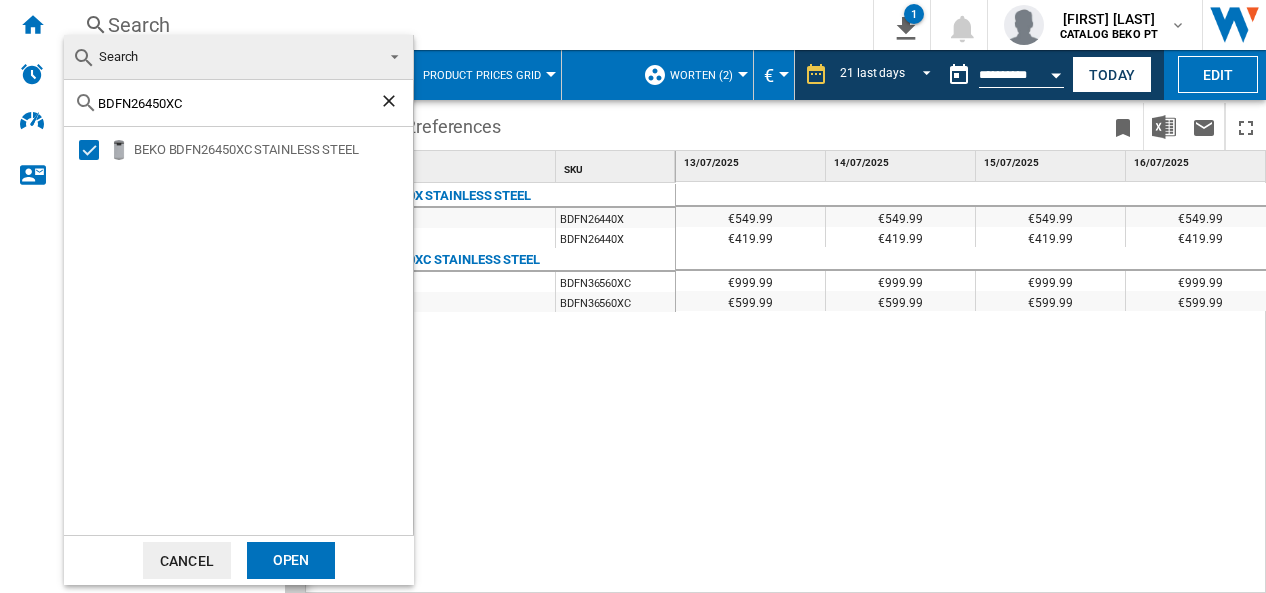 click on "Open" at bounding box center (291, 560) 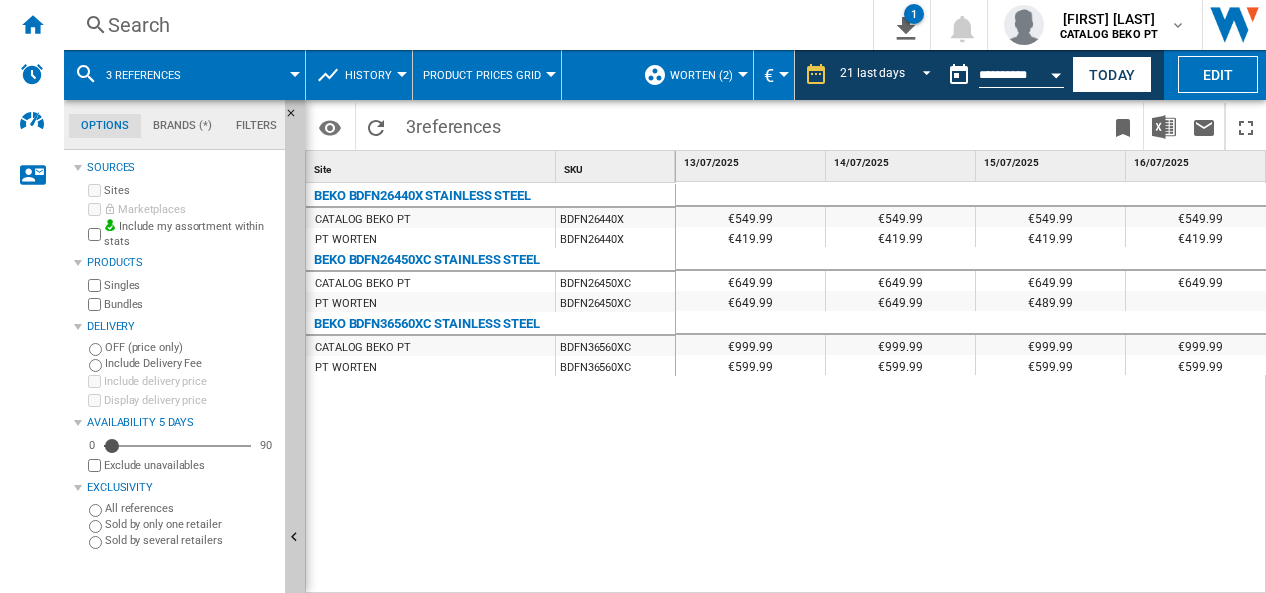 click on "3 references" at bounding box center [153, 75] 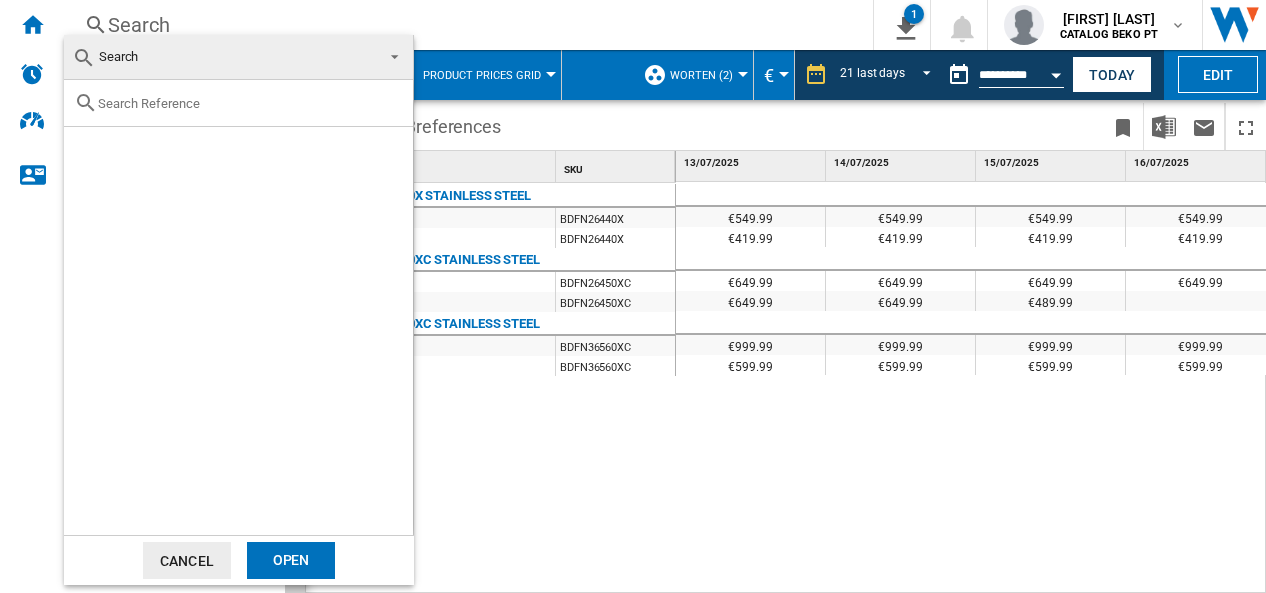 click at bounding box center (250, 103) 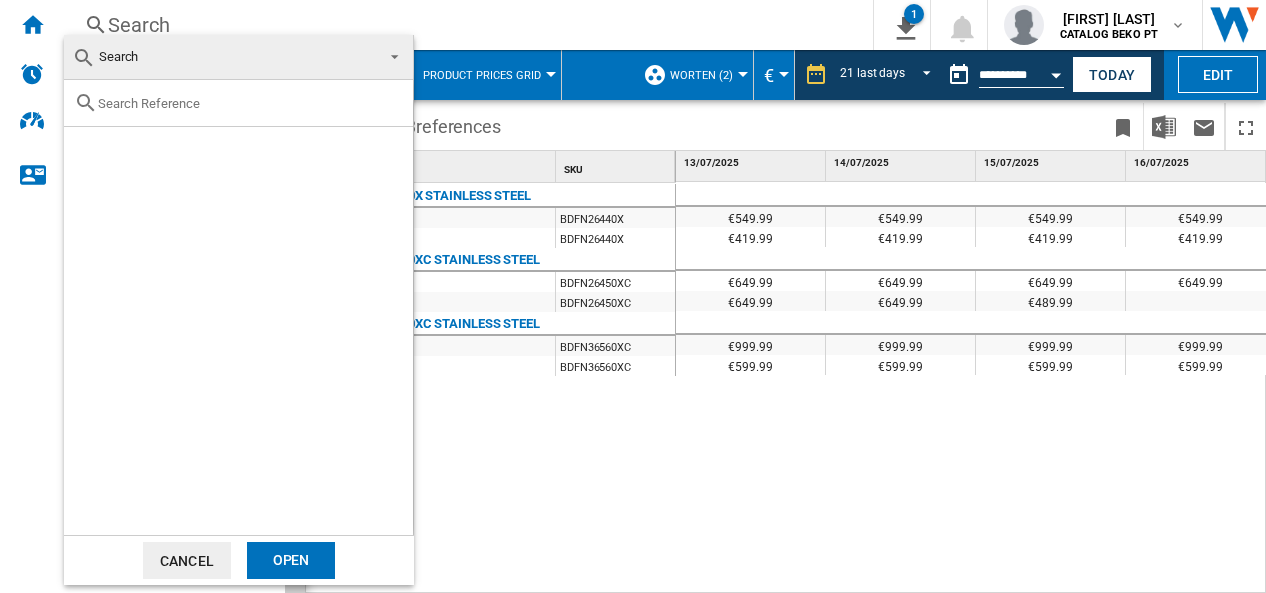 paste on "BDFN26530X" 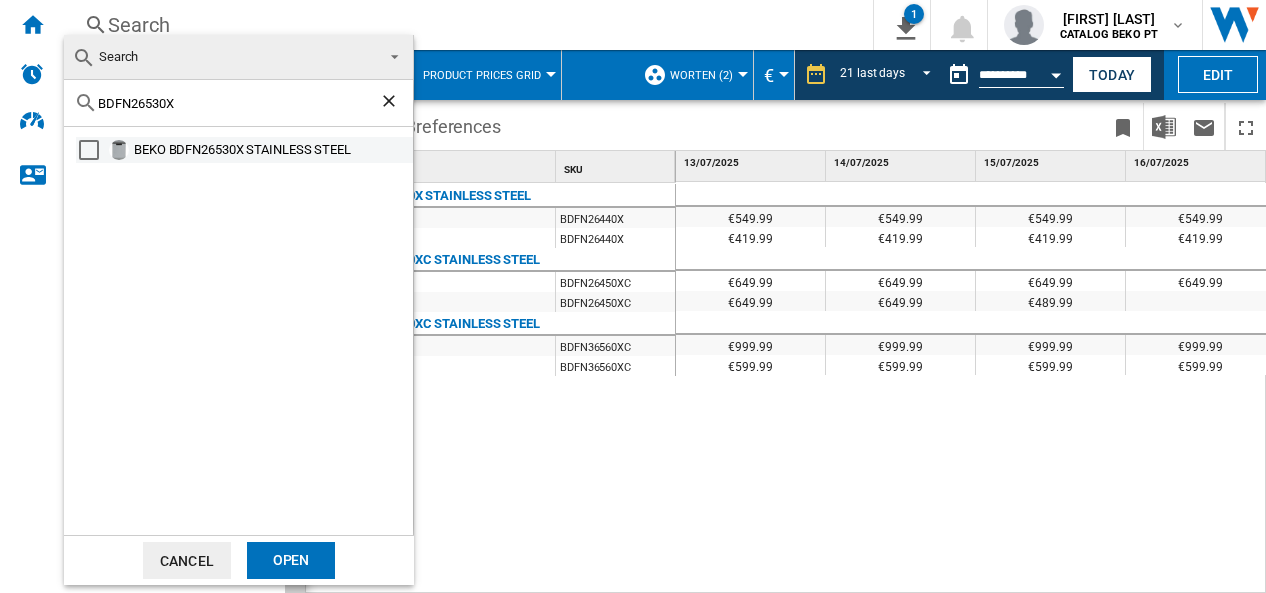 type on "BDFN26530X" 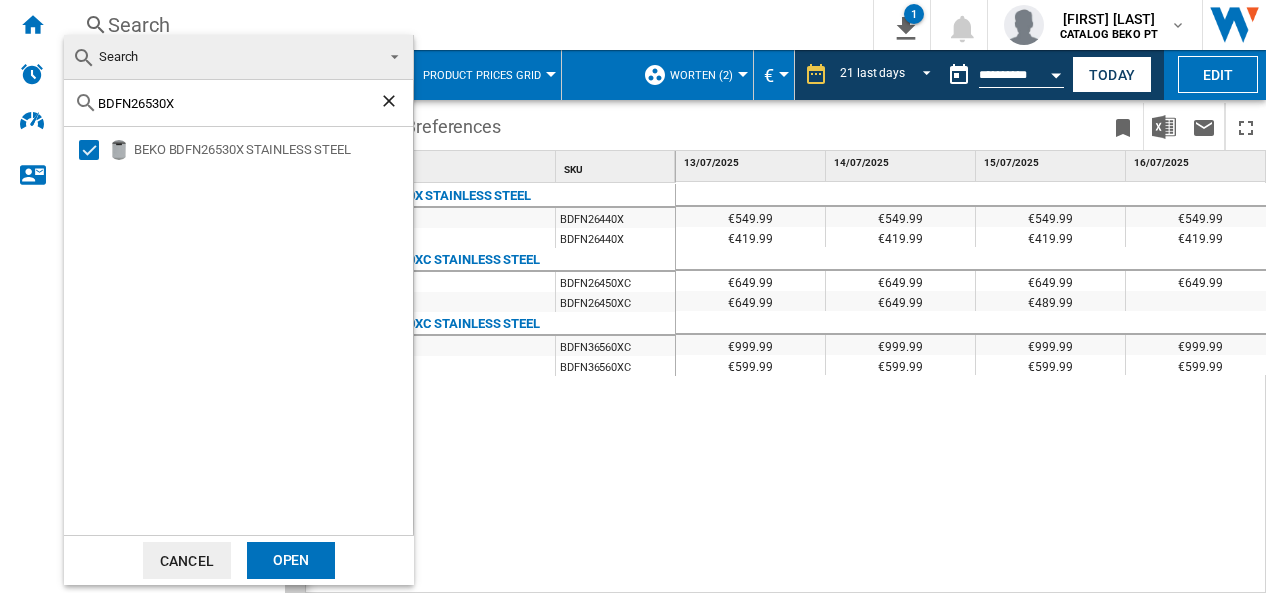 click on "Open" at bounding box center [291, 560] 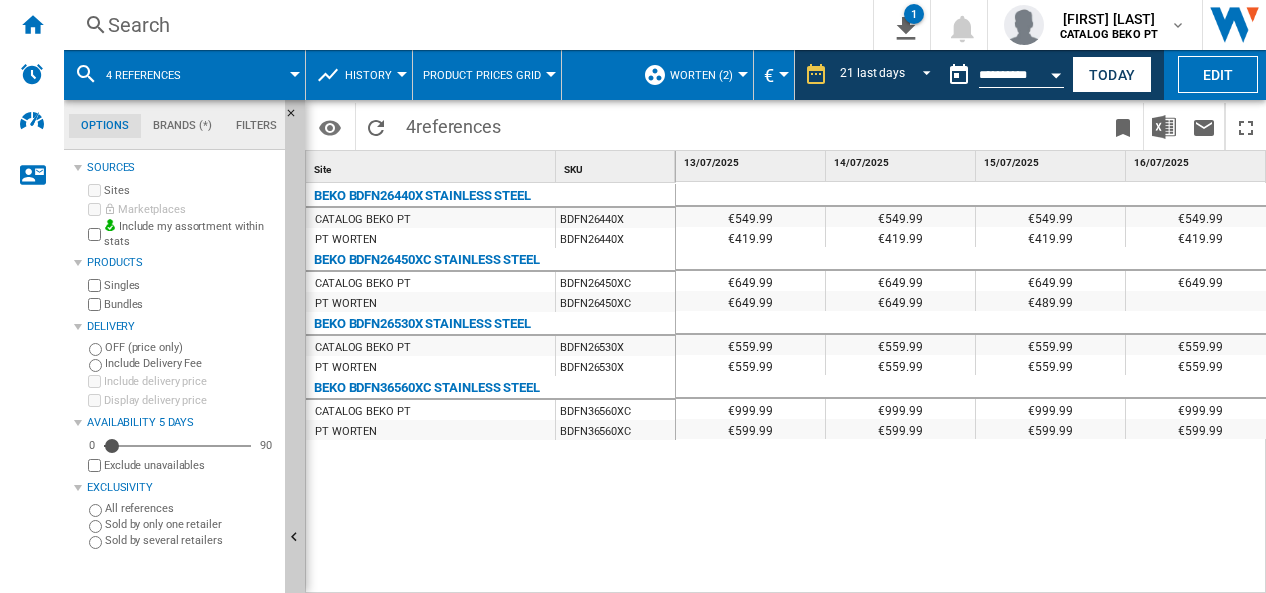 click on "4 references" at bounding box center (153, 75) 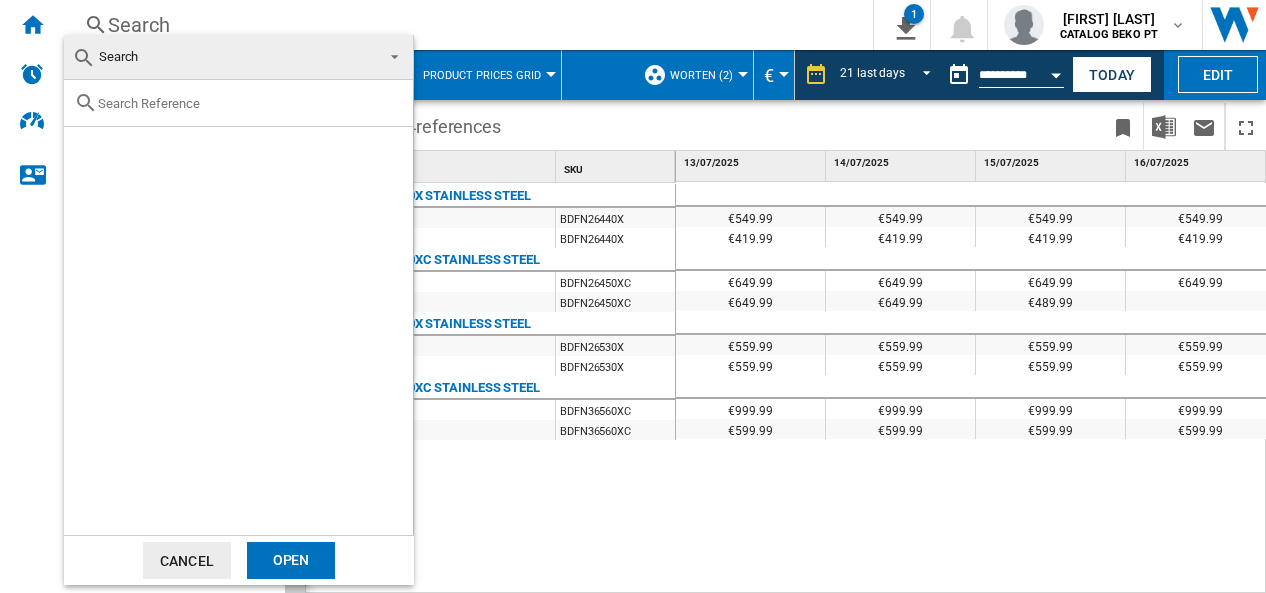 click at bounding box center (250, 103) 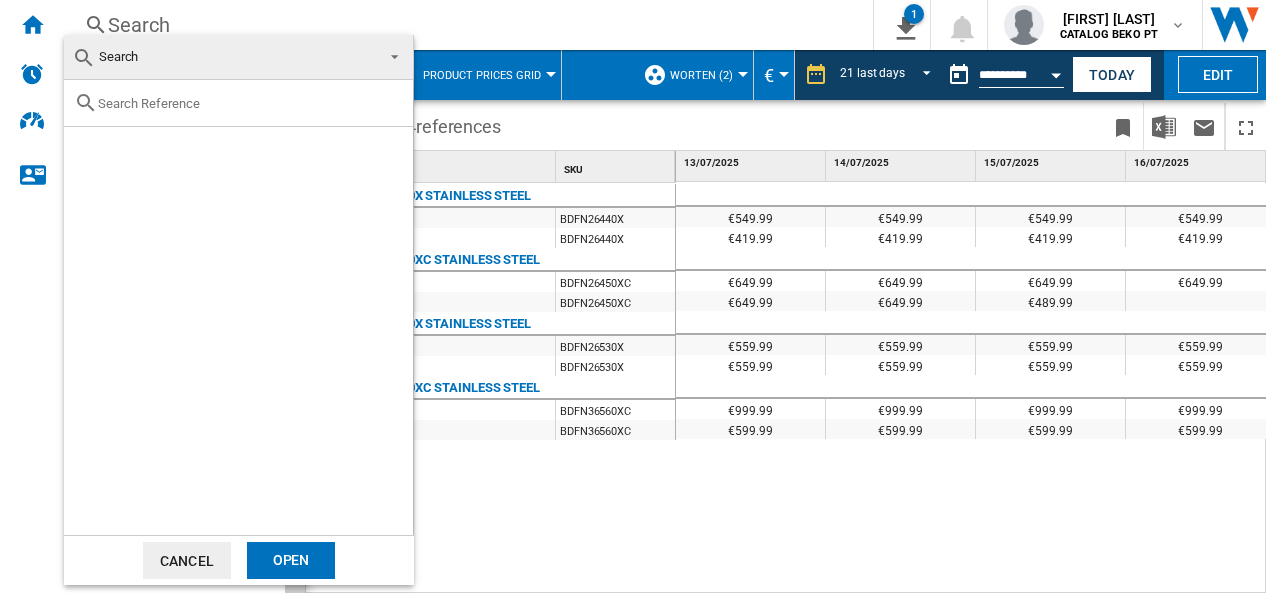 paste on "BDFN36560XC" 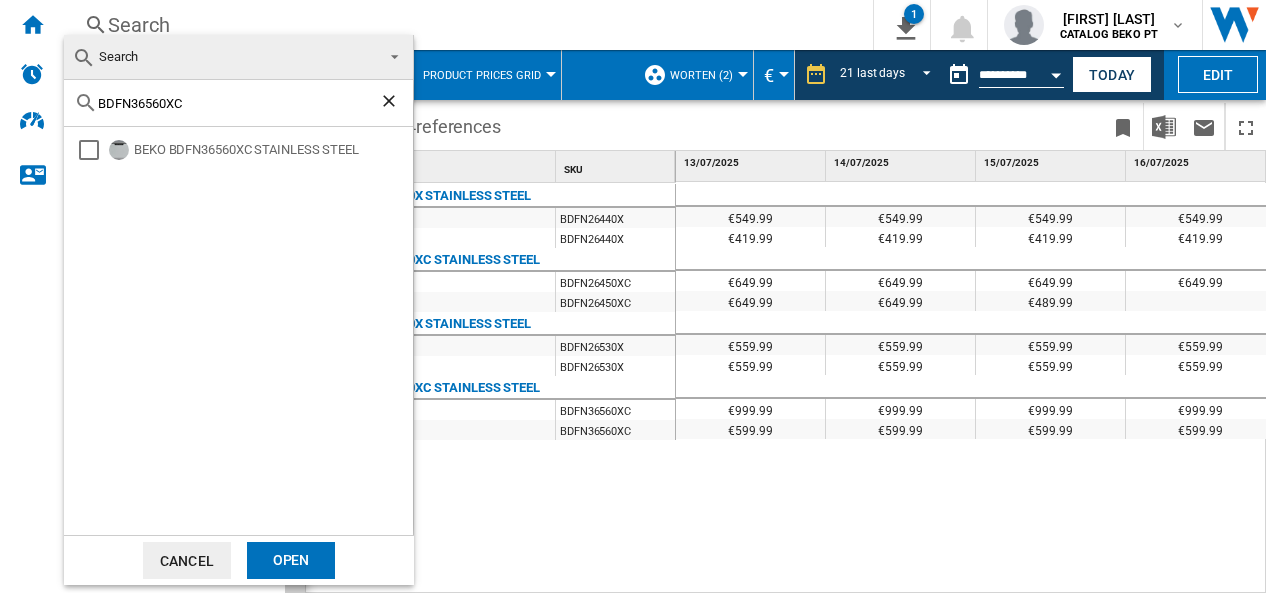 type on "BDFN36560XC" 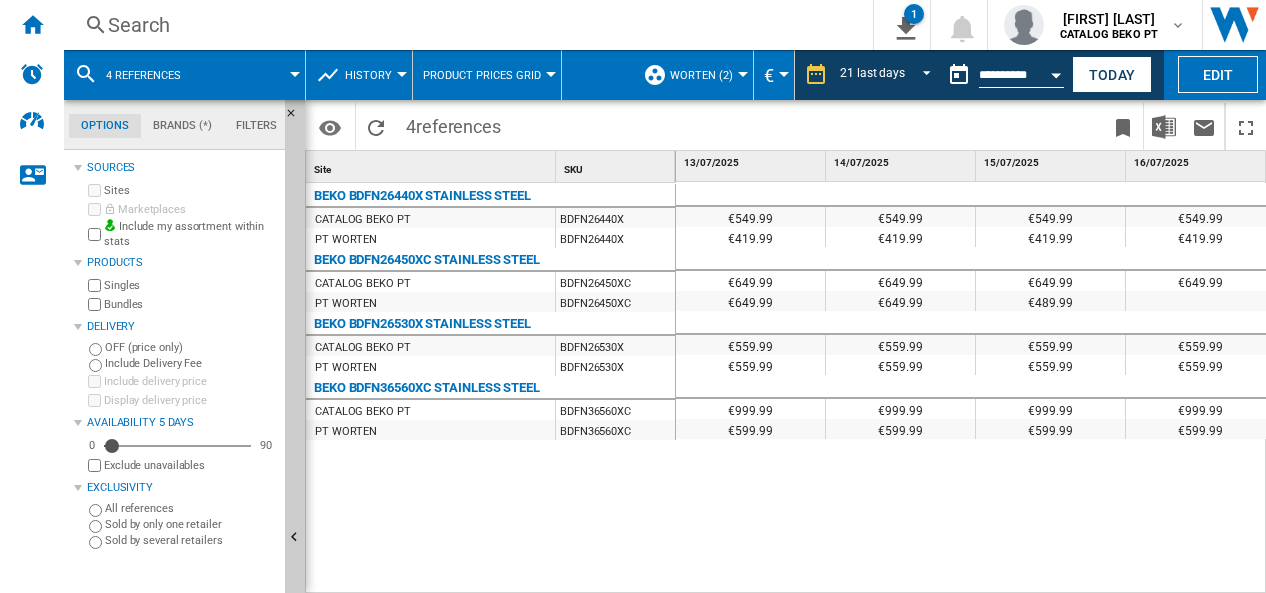 click on "4 references" at bounding box center (143, 75) 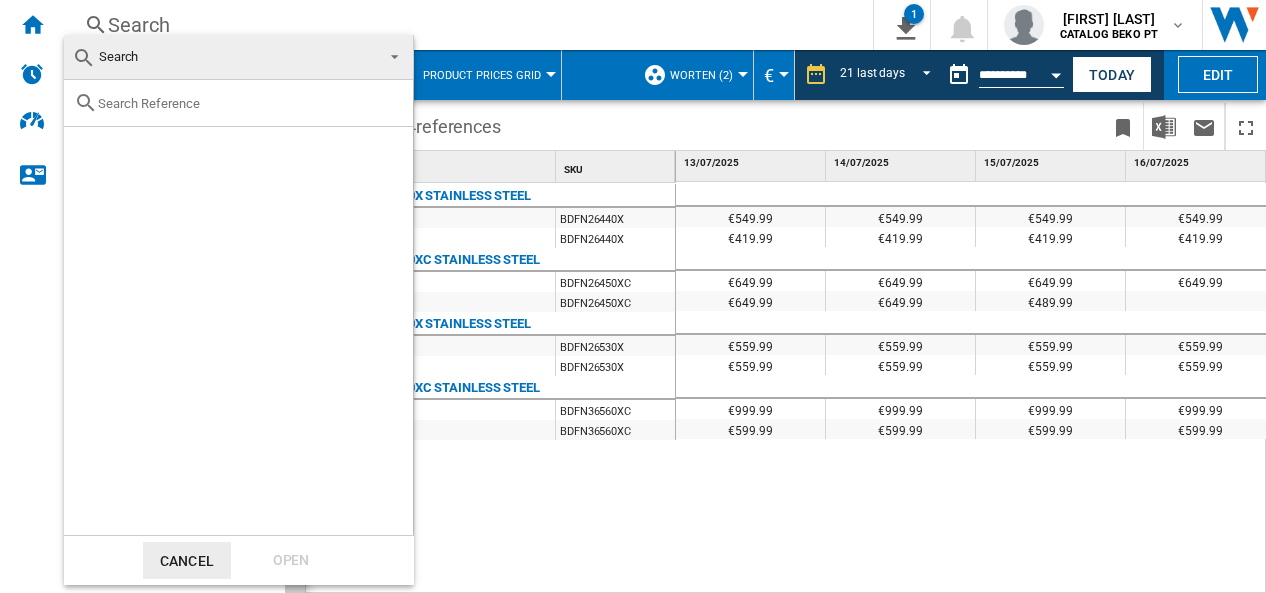 click at bounding box center (250, 103) 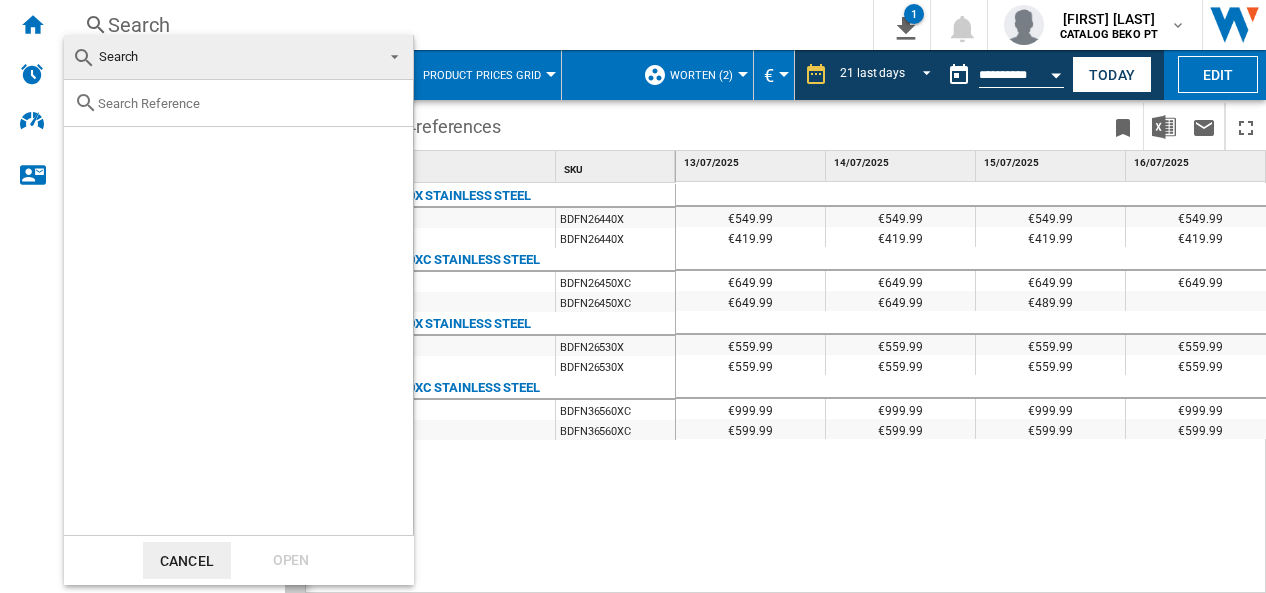 paste on "BDFN38641XC" 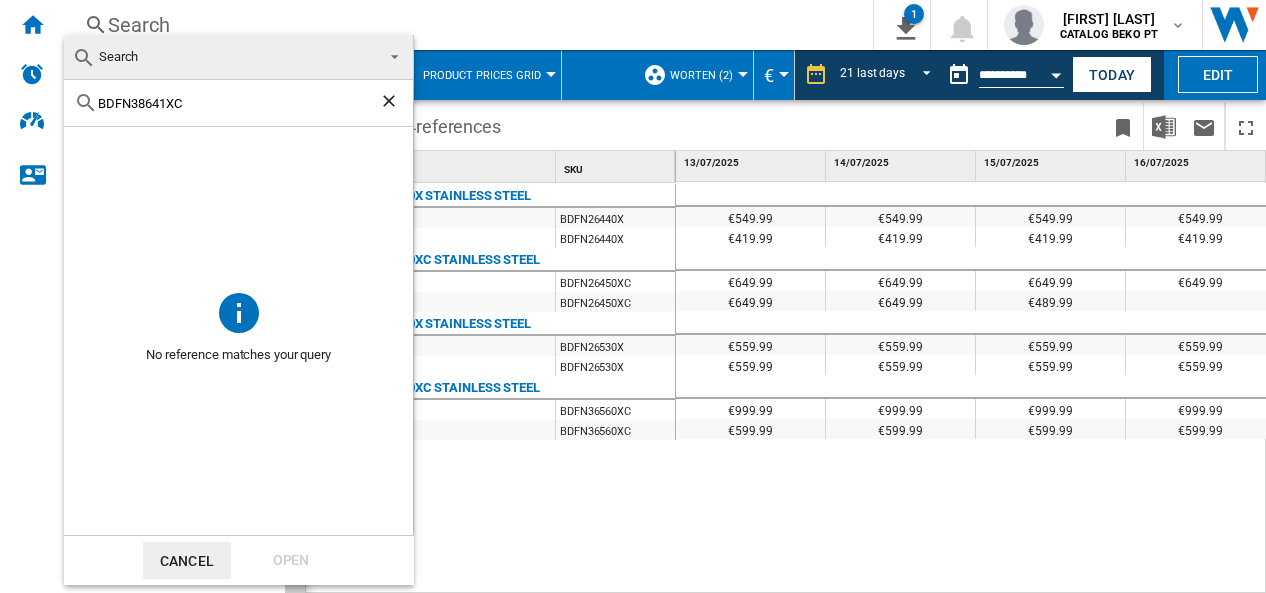 type on "BDFN38641XC" 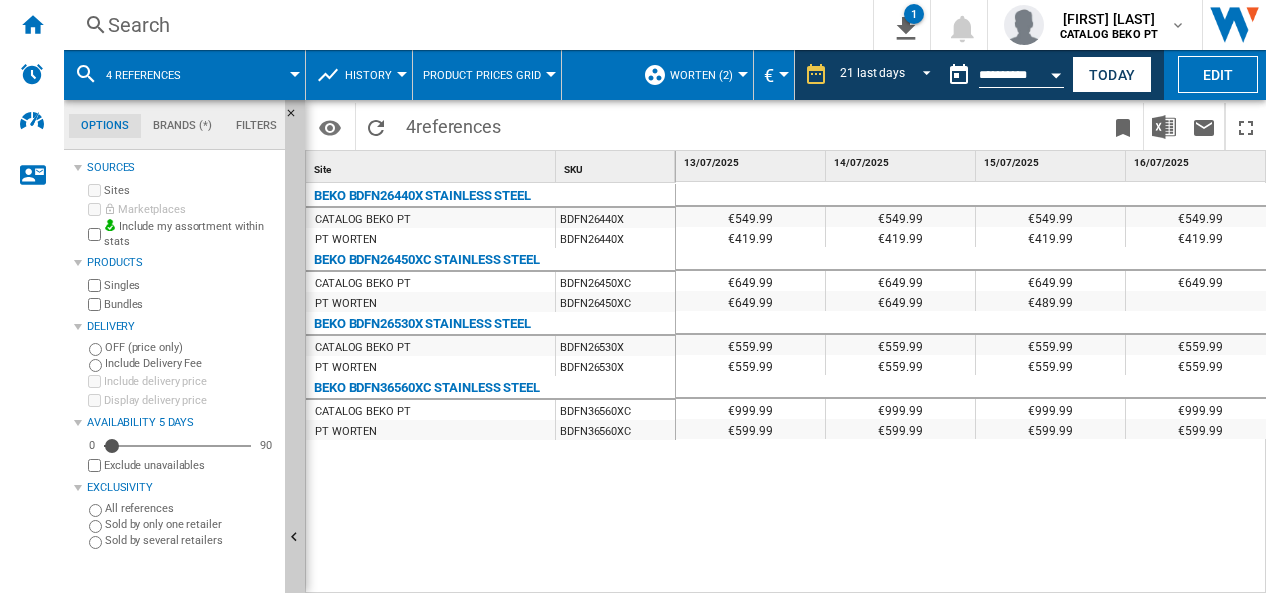 scroll, scrollTop: 0, scrollLeft: 234, axis: horizontal 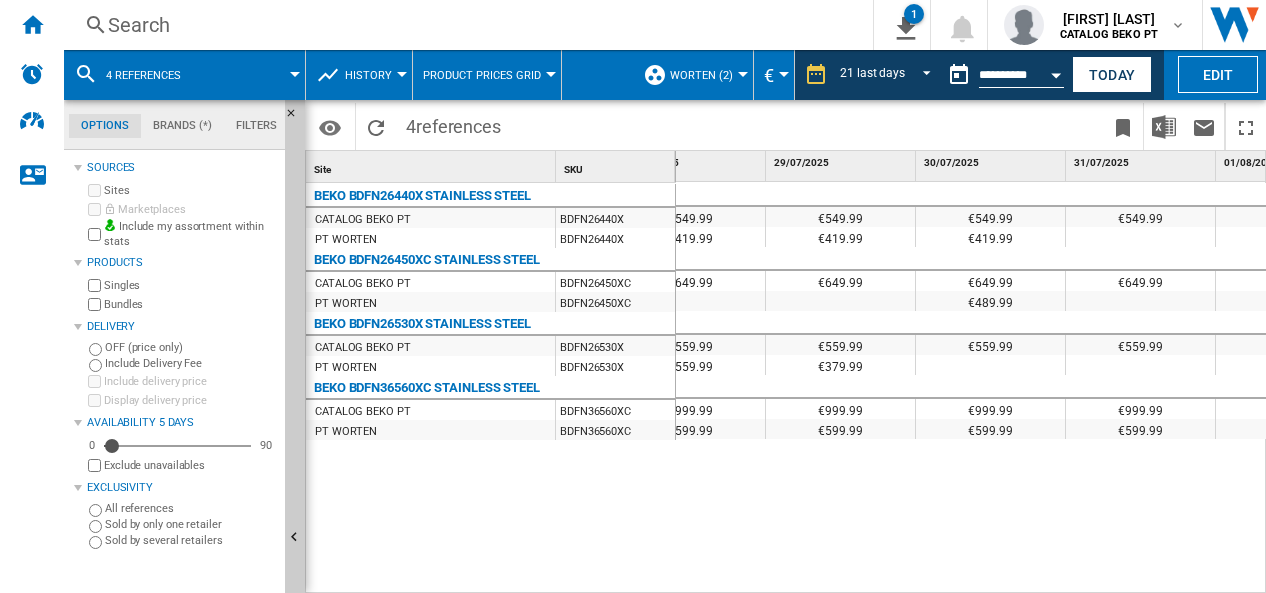 drag, startPoint x: 811, startPoint y: 369, endPoint x: 882, endPoint y: 373, distance: 71.11259 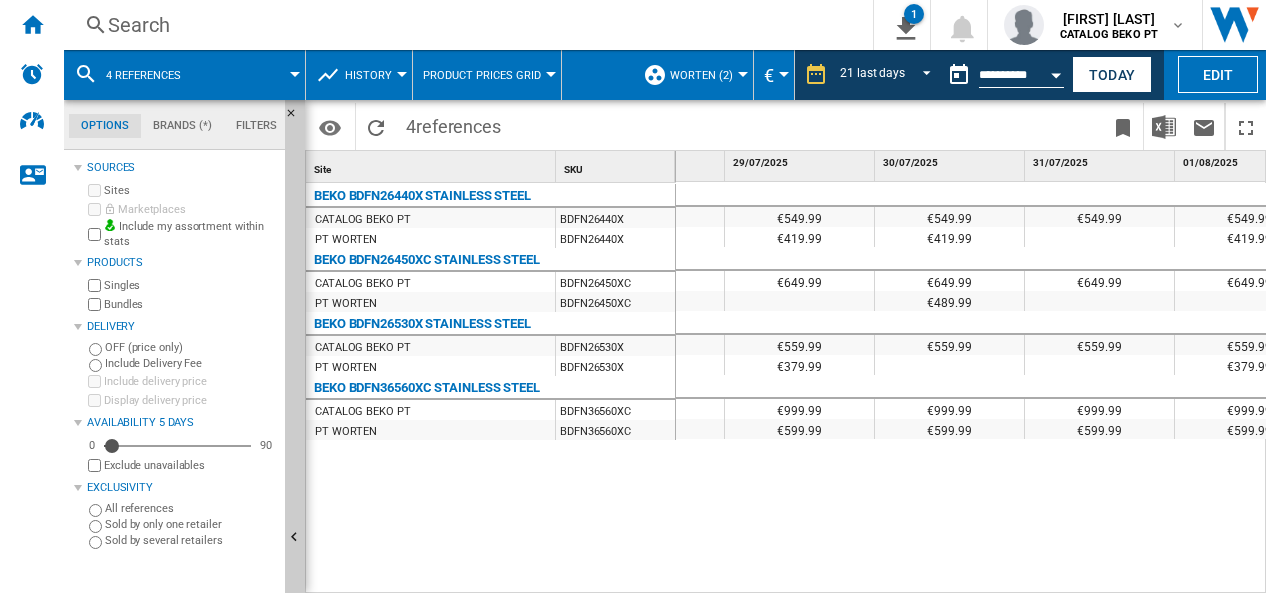 scroll, scrollTop: 0, scrollLeft: 2422, axis: horizontal 